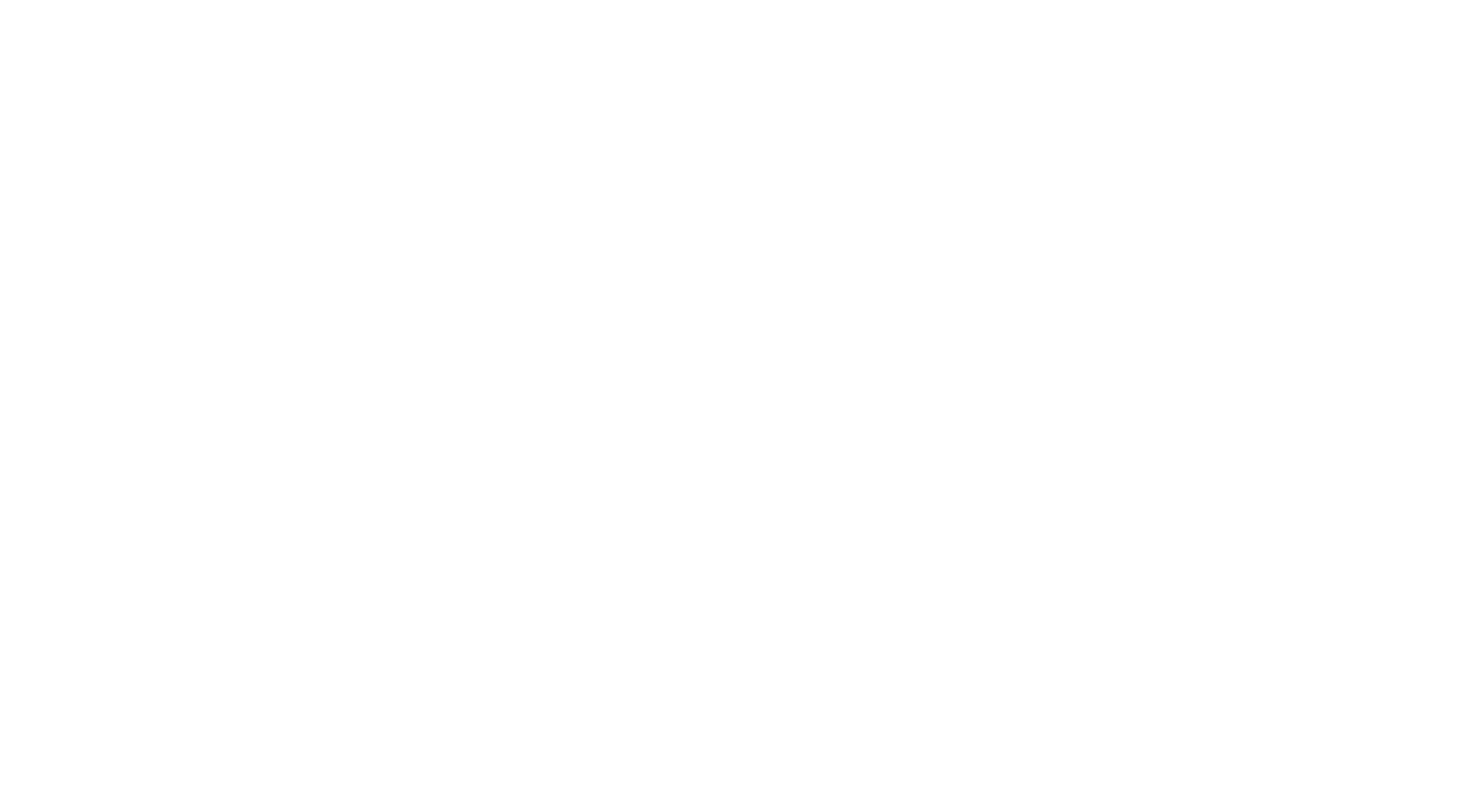 scroll, scrollTop: 0, scrollLeft: 0, axis: both 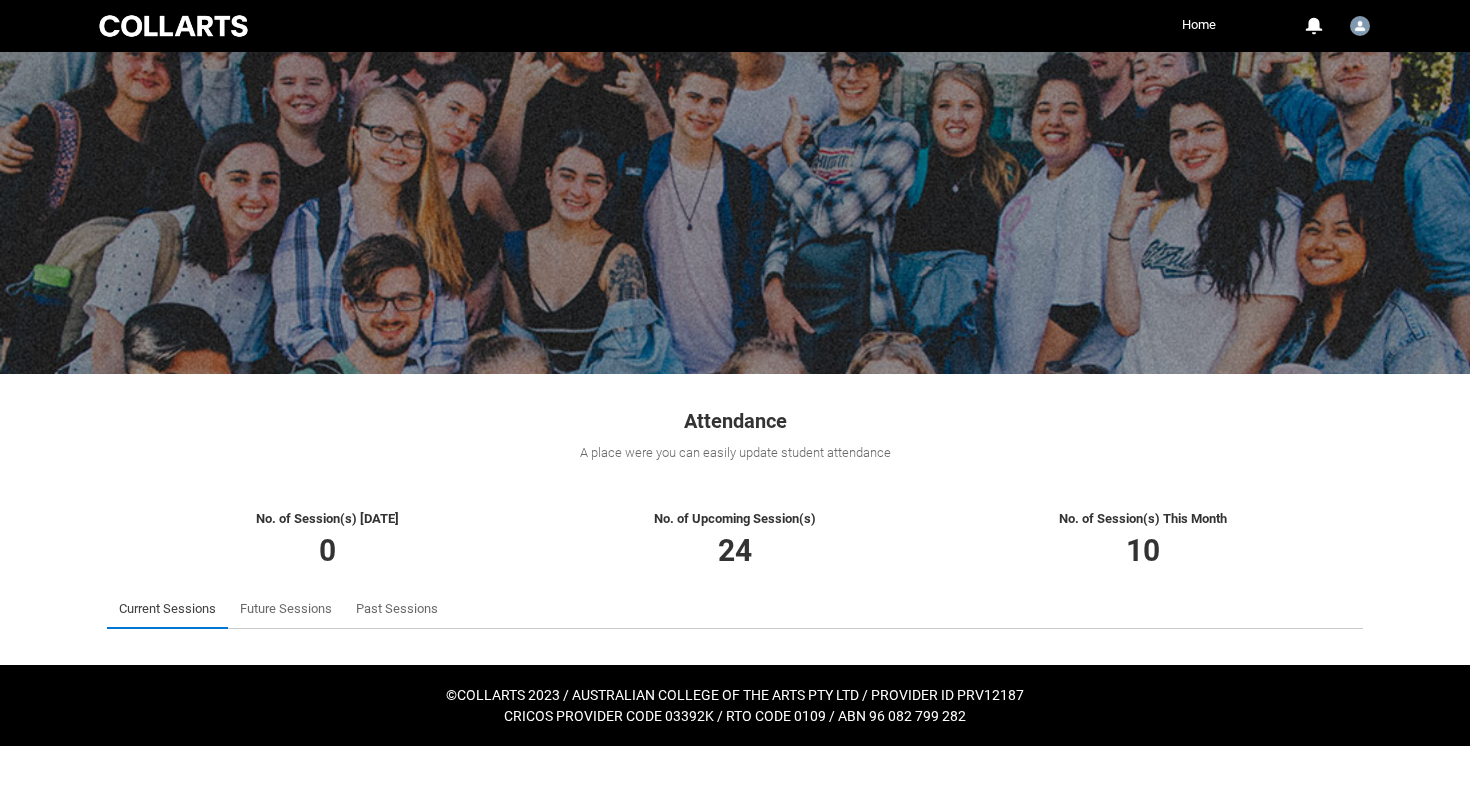 click on "Current Sessions" at bounding box center [167, 609] 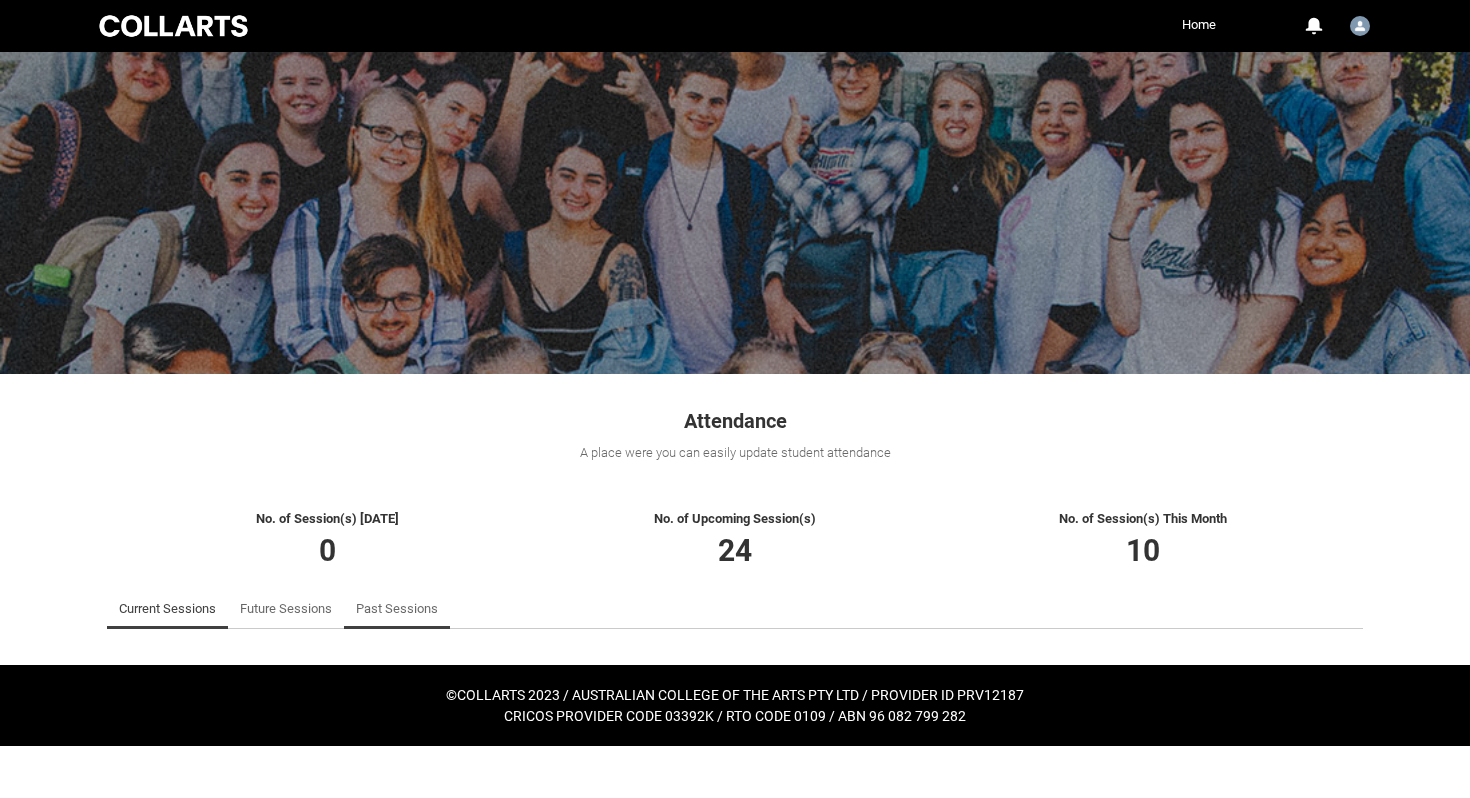 click on "Past Sessions" at bounding box center [397, 609] 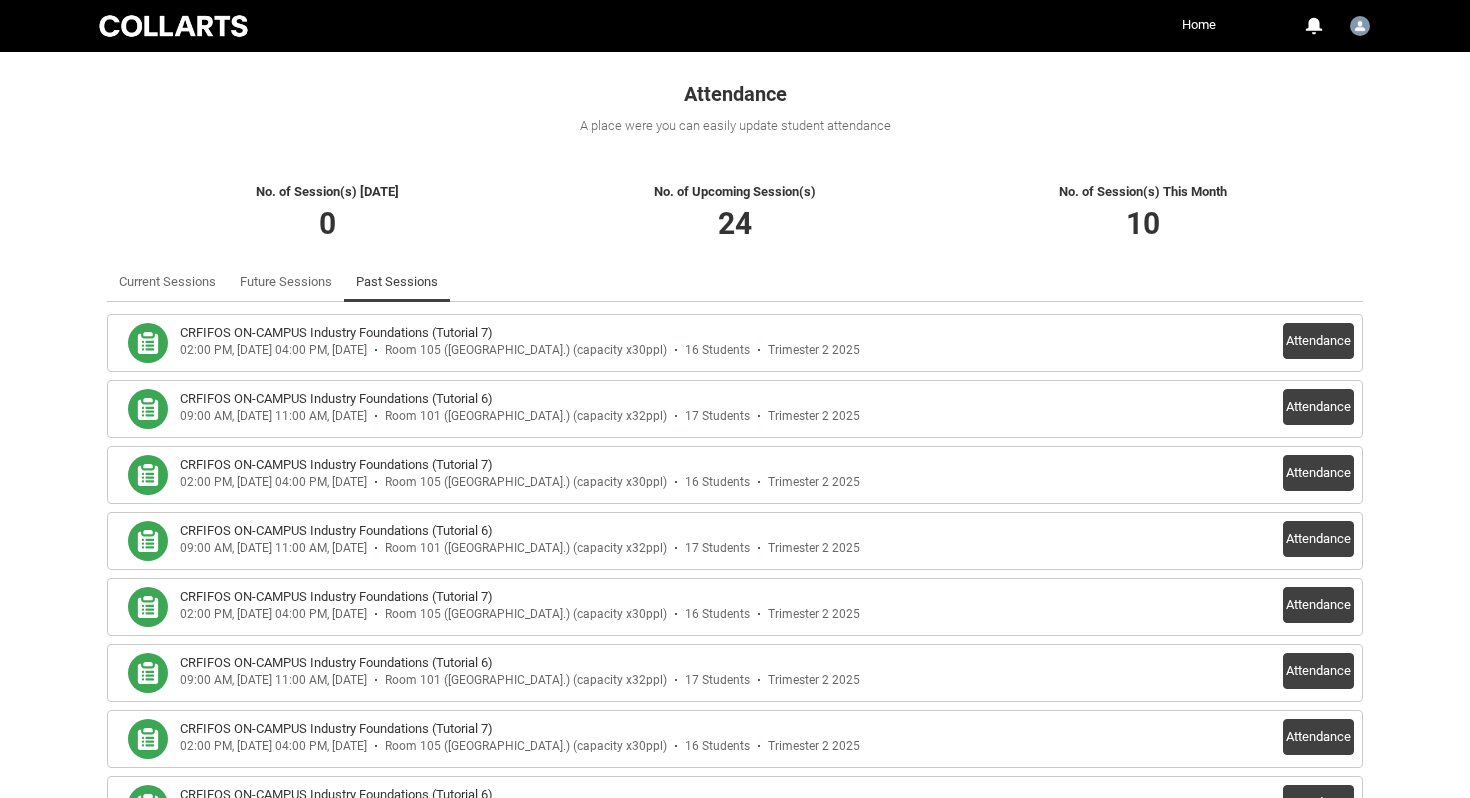 scroll, scrollTop: 334, scrollLeft: 0, axis: vertical 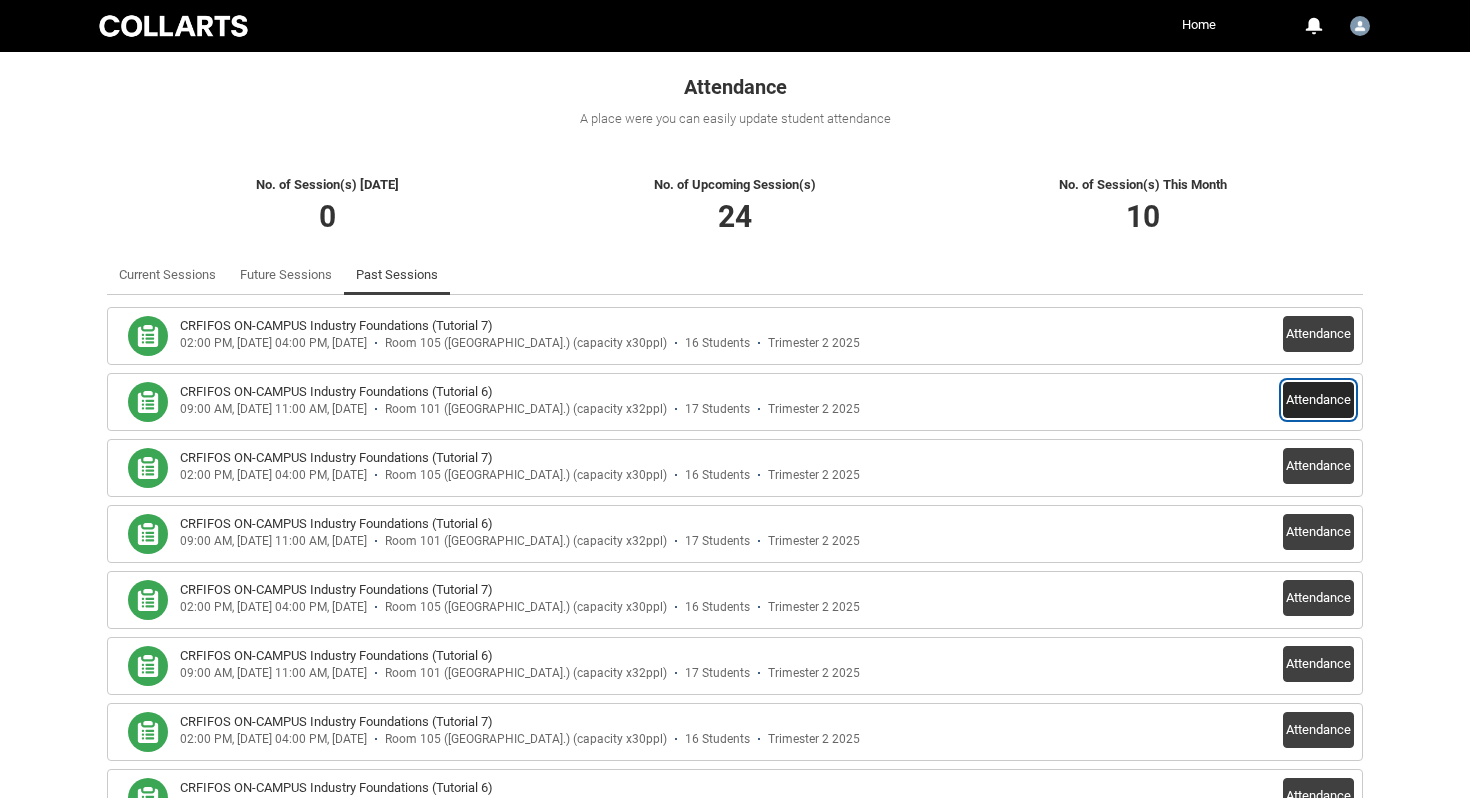click on "Attendance" at bounding box center (1318, 400) 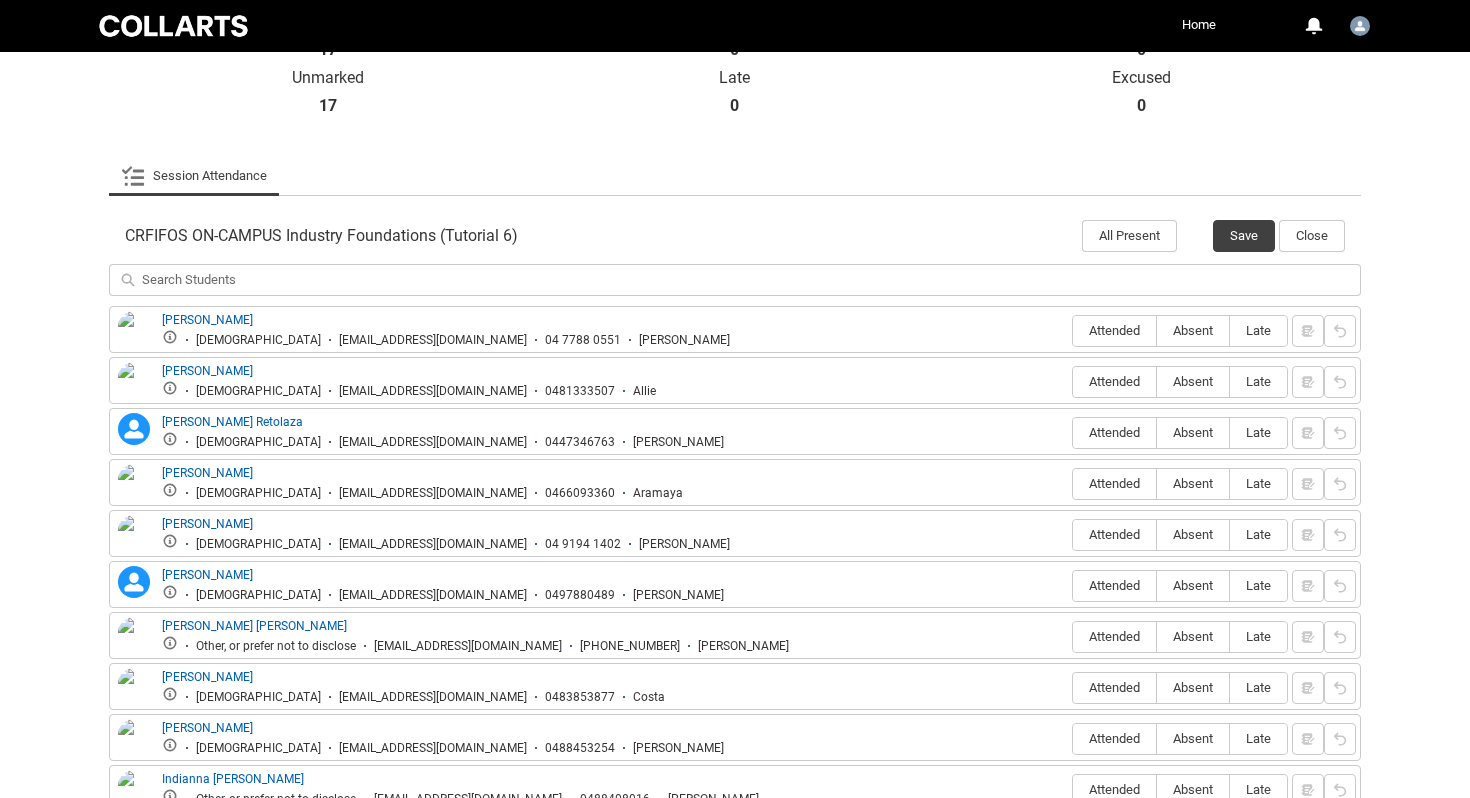 scroll, scrollTop: 502, scrollLeft: 0, axis: vertical 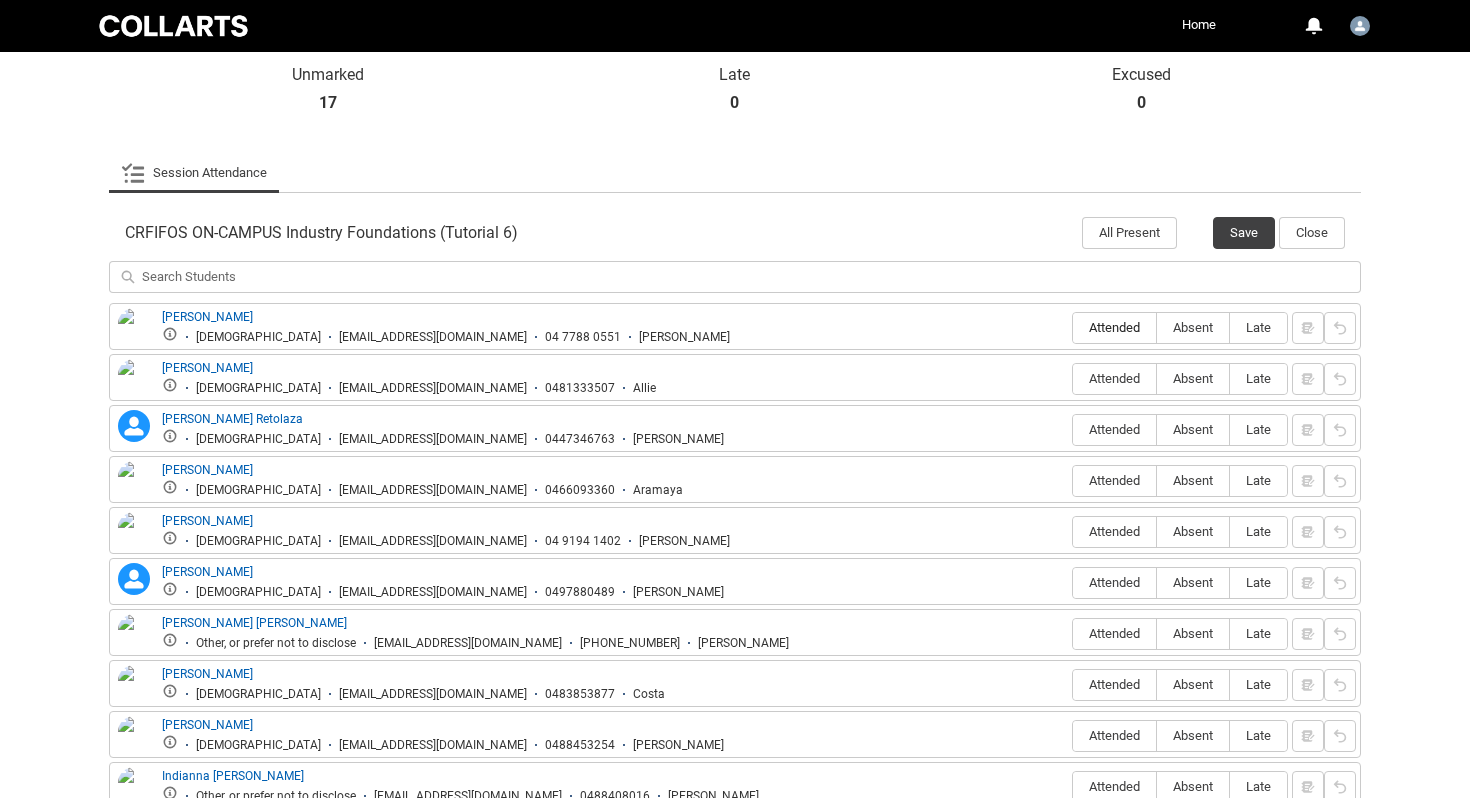 click on "Attended" at bounding box center (1114, 327) 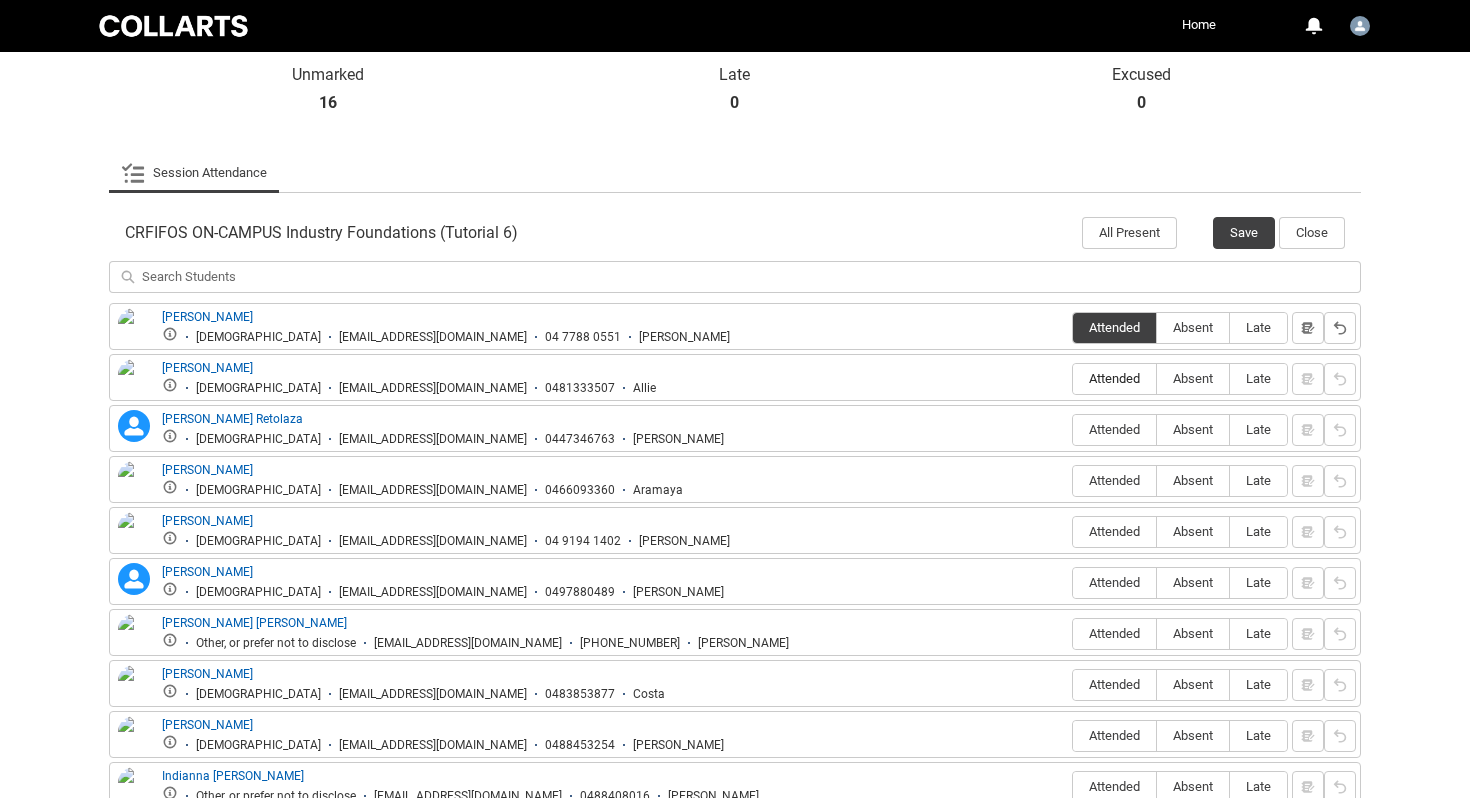 click on "Attended" at bounding box center (1114, 378) 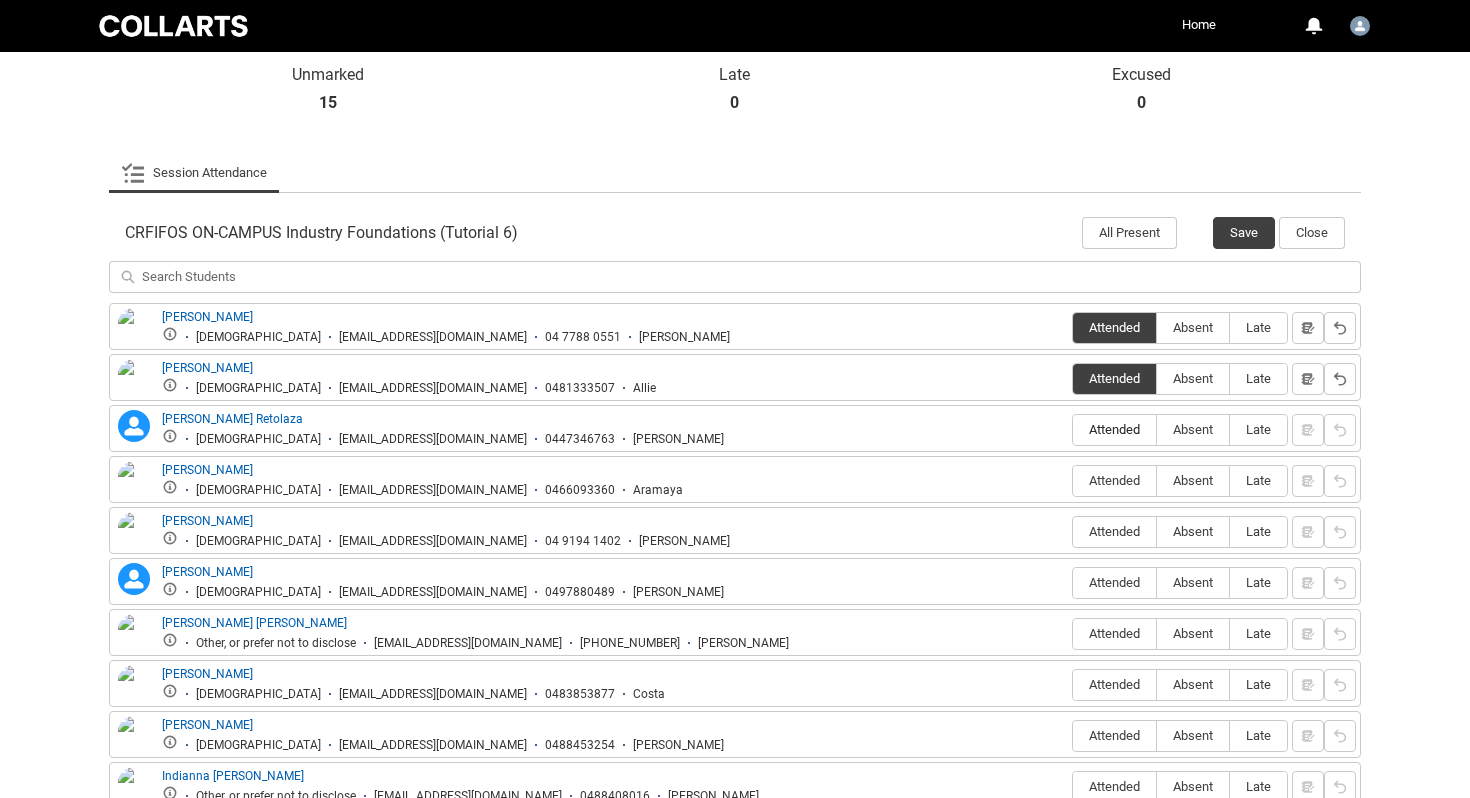 click on "Attended" at bounding box center (1114, 429) 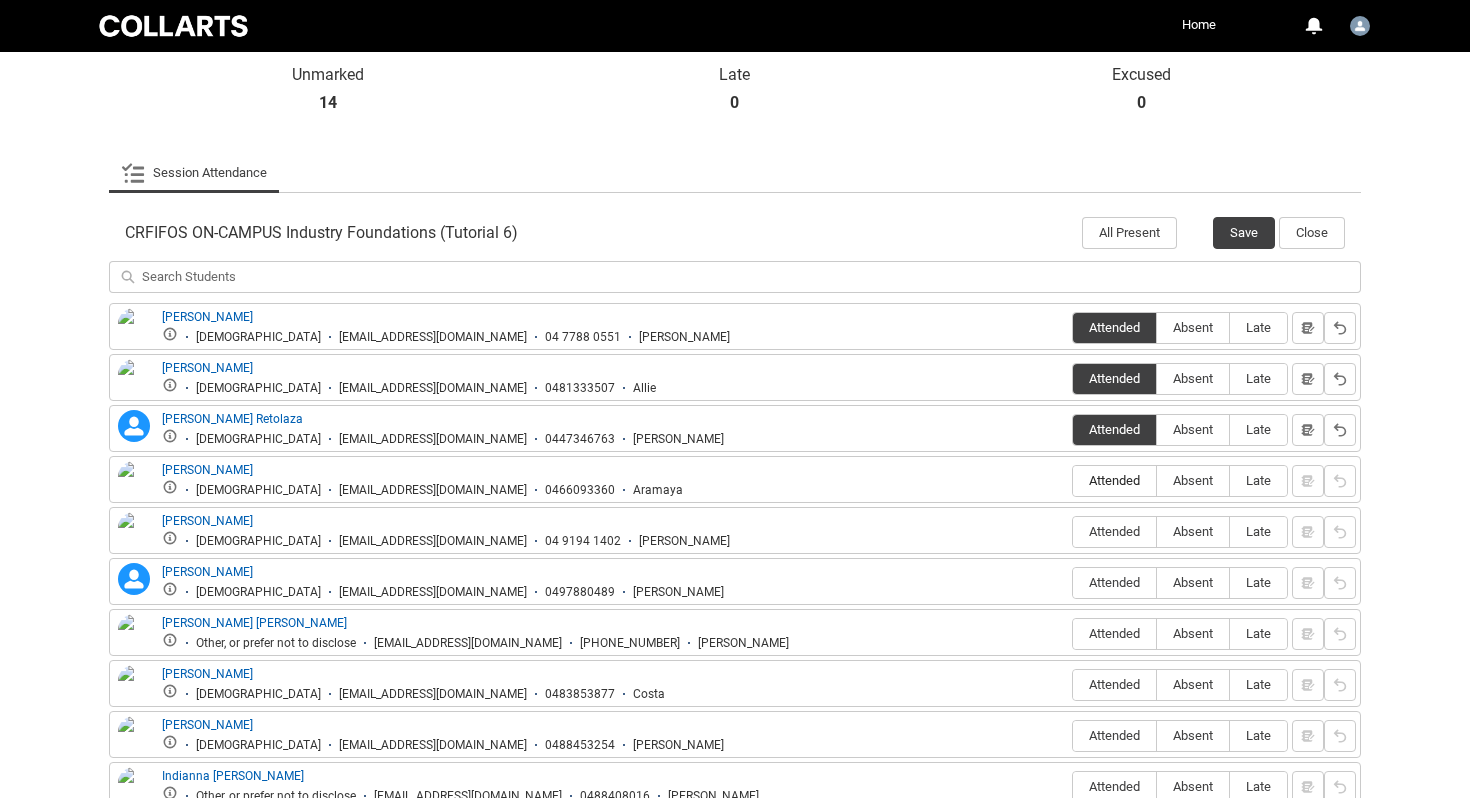 click on "Attended" at bounding box center [1114, 481] 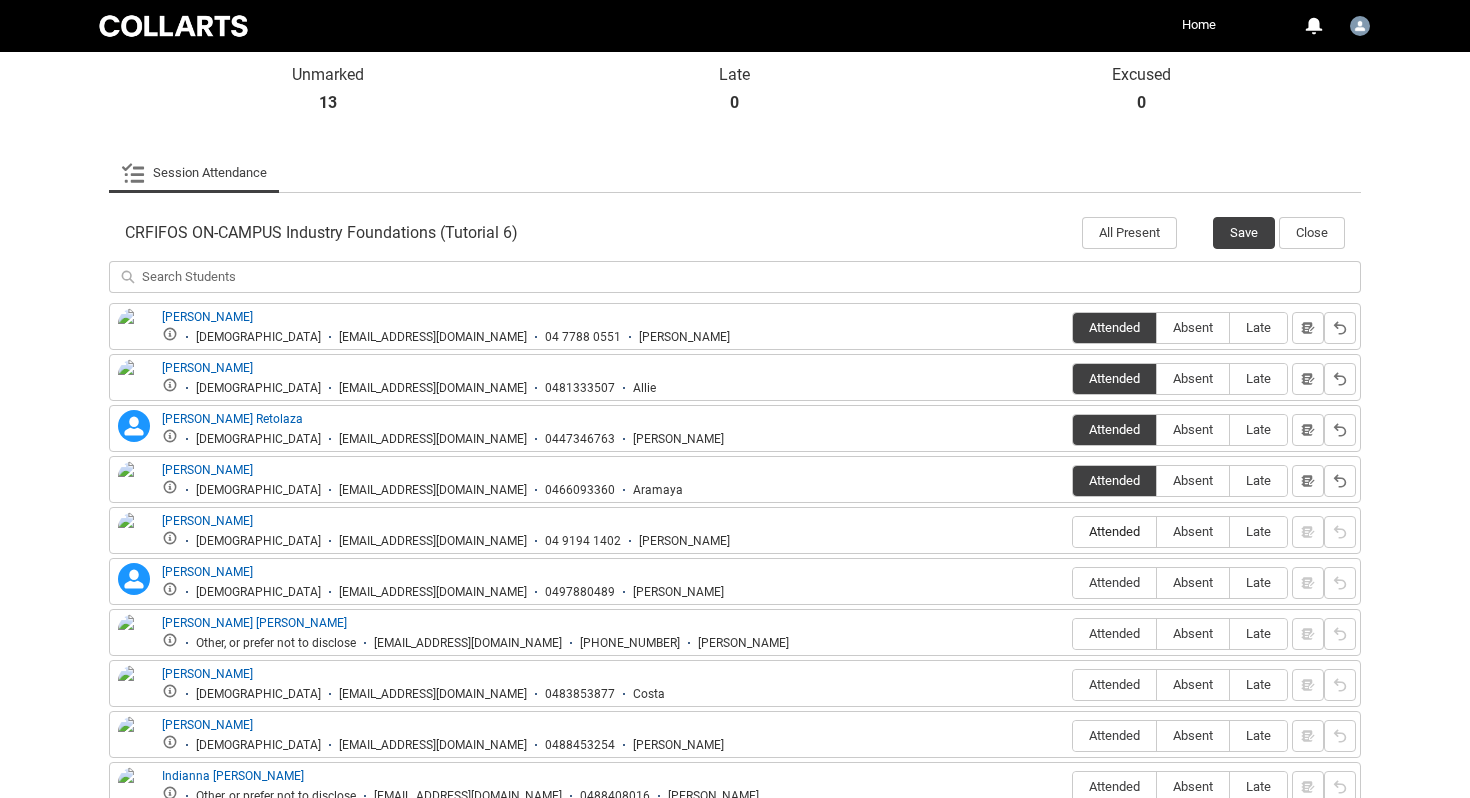 click on "Attended" at bounding box center (1114, 531) 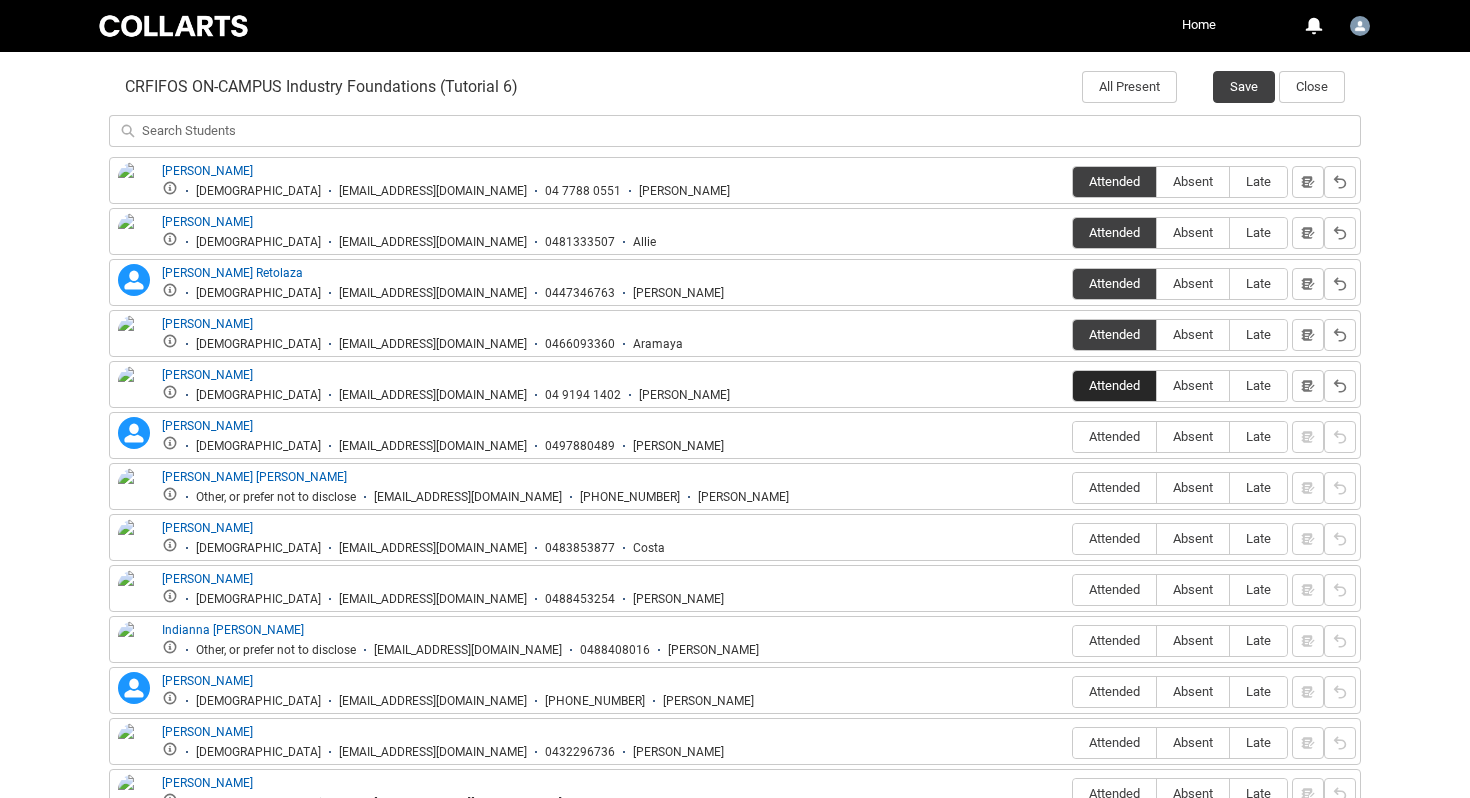 scroll, scrollTop: 663, scrollLeft: 0, axis: vertical 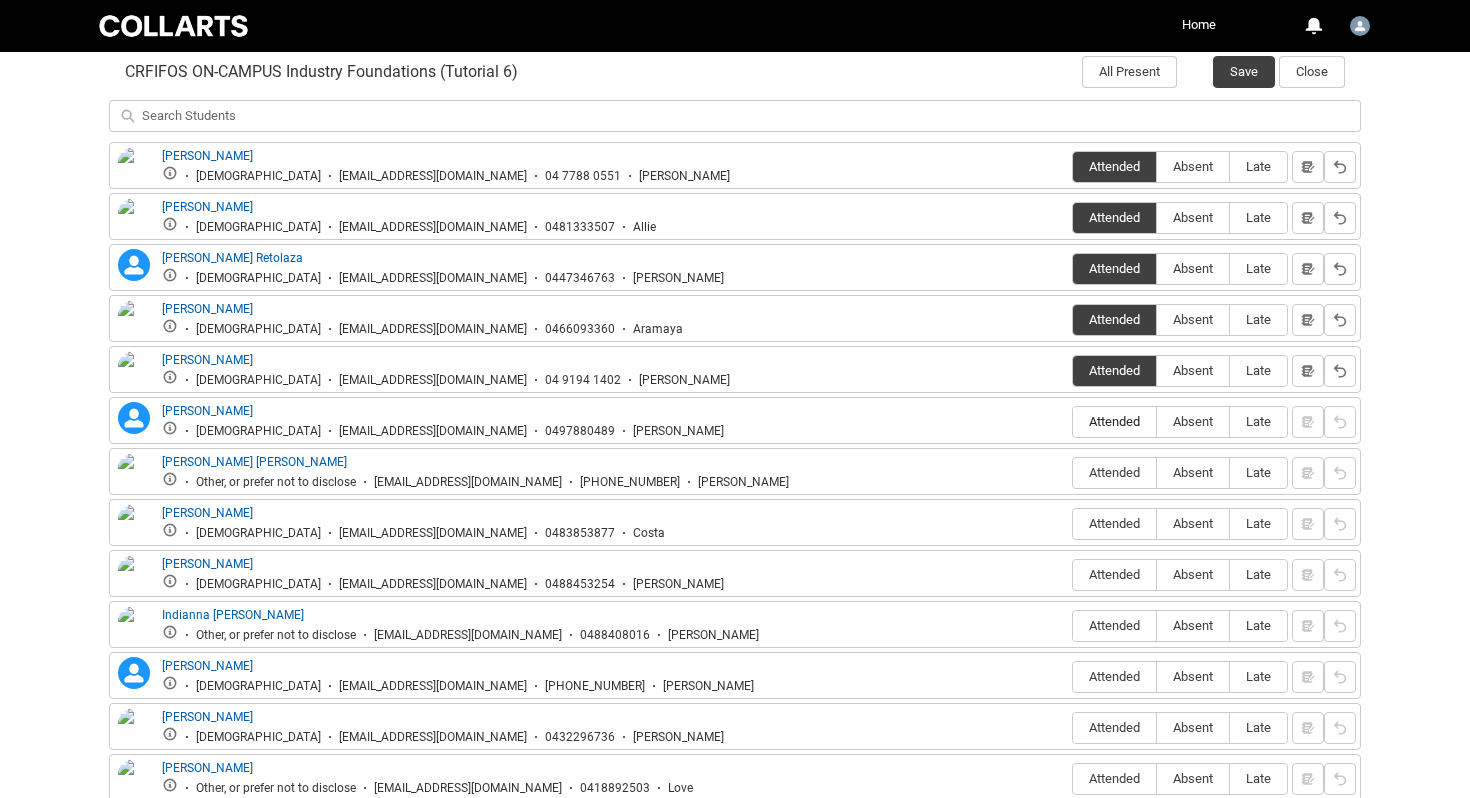 click on "Attended" at bounding box center (1114, 421) 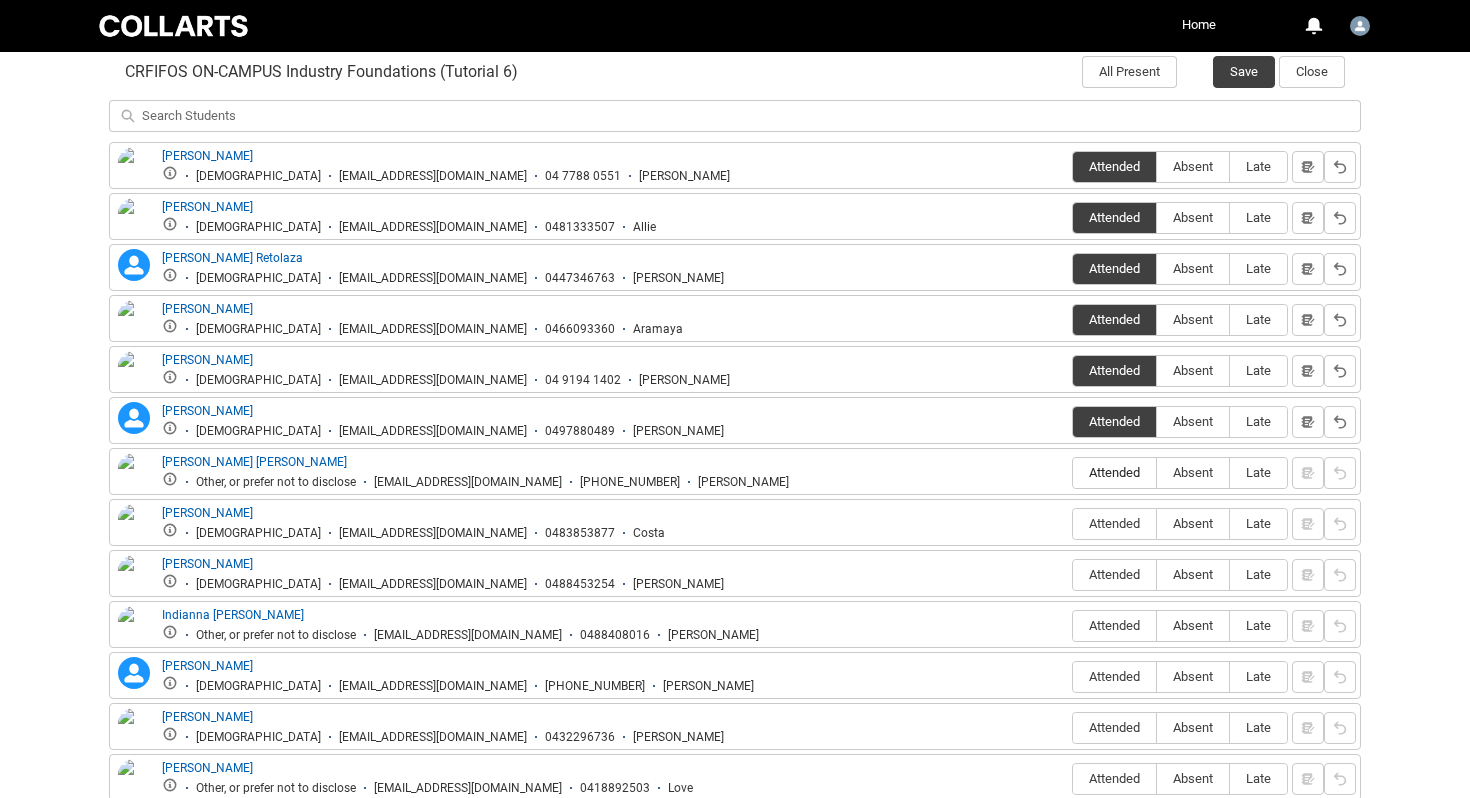 click on "Attended" at bounding box center [1114, 472] 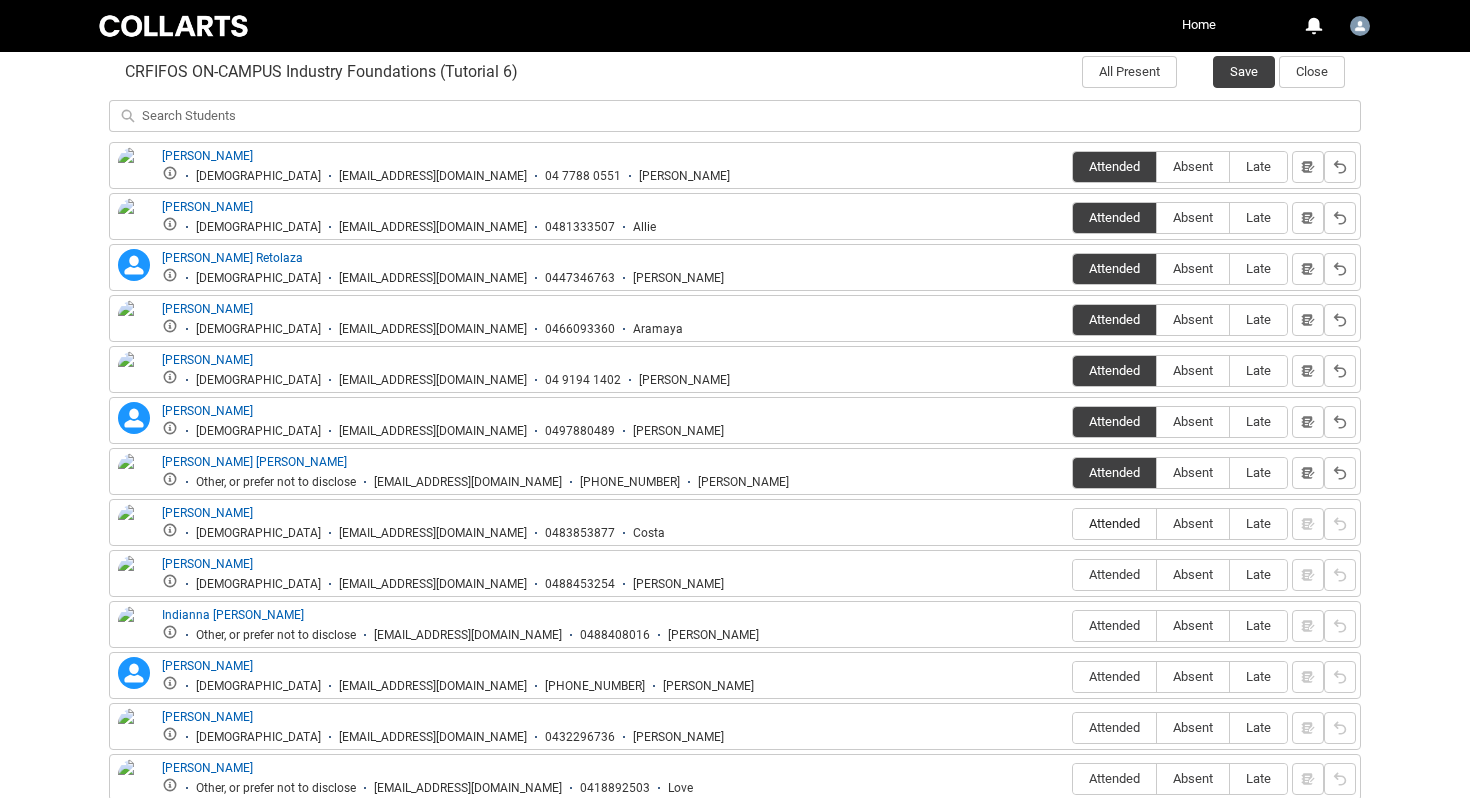 click on "Attended" at bounding box center [1114, 523] 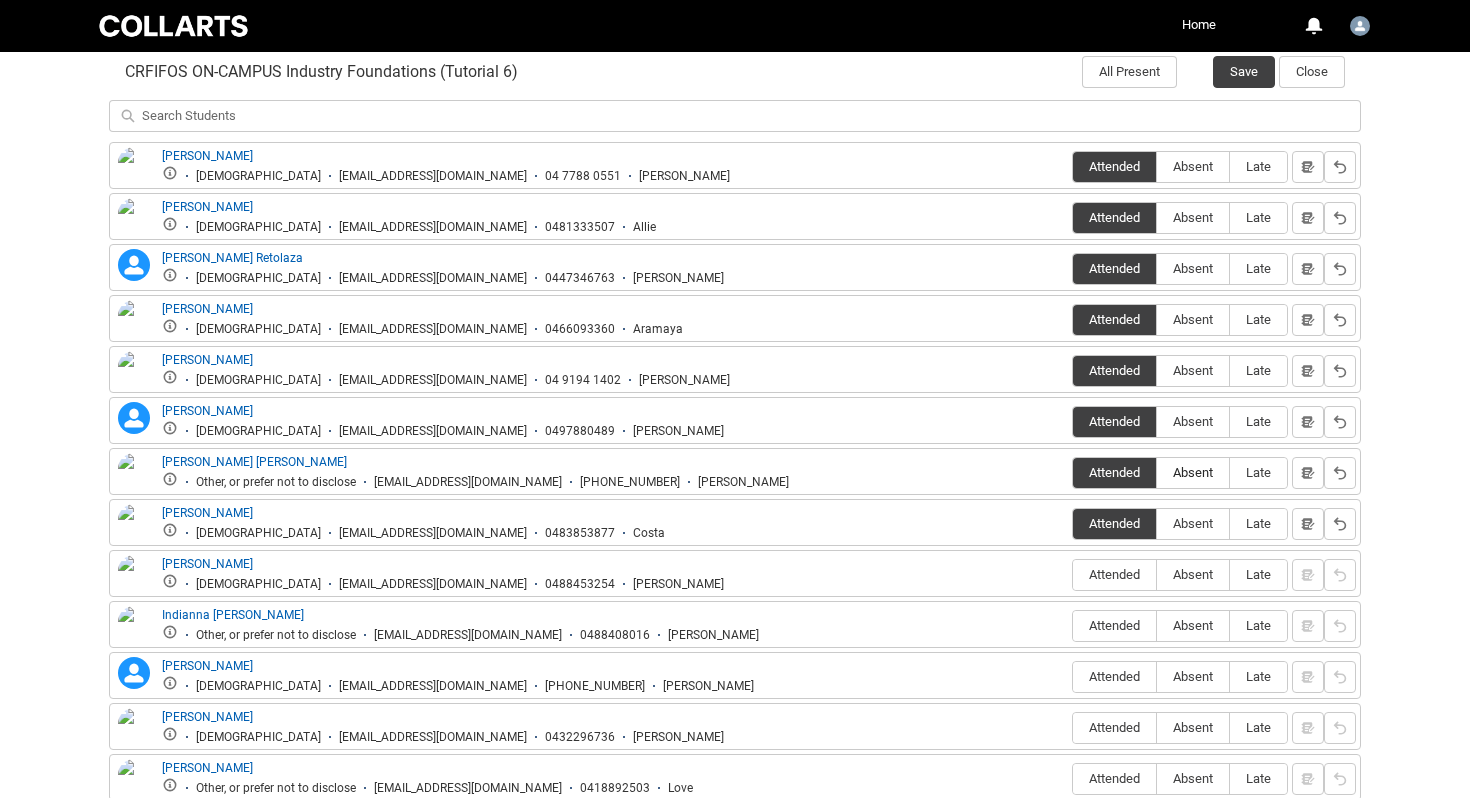 click on "Absent" at bounding box center (1193, 472) 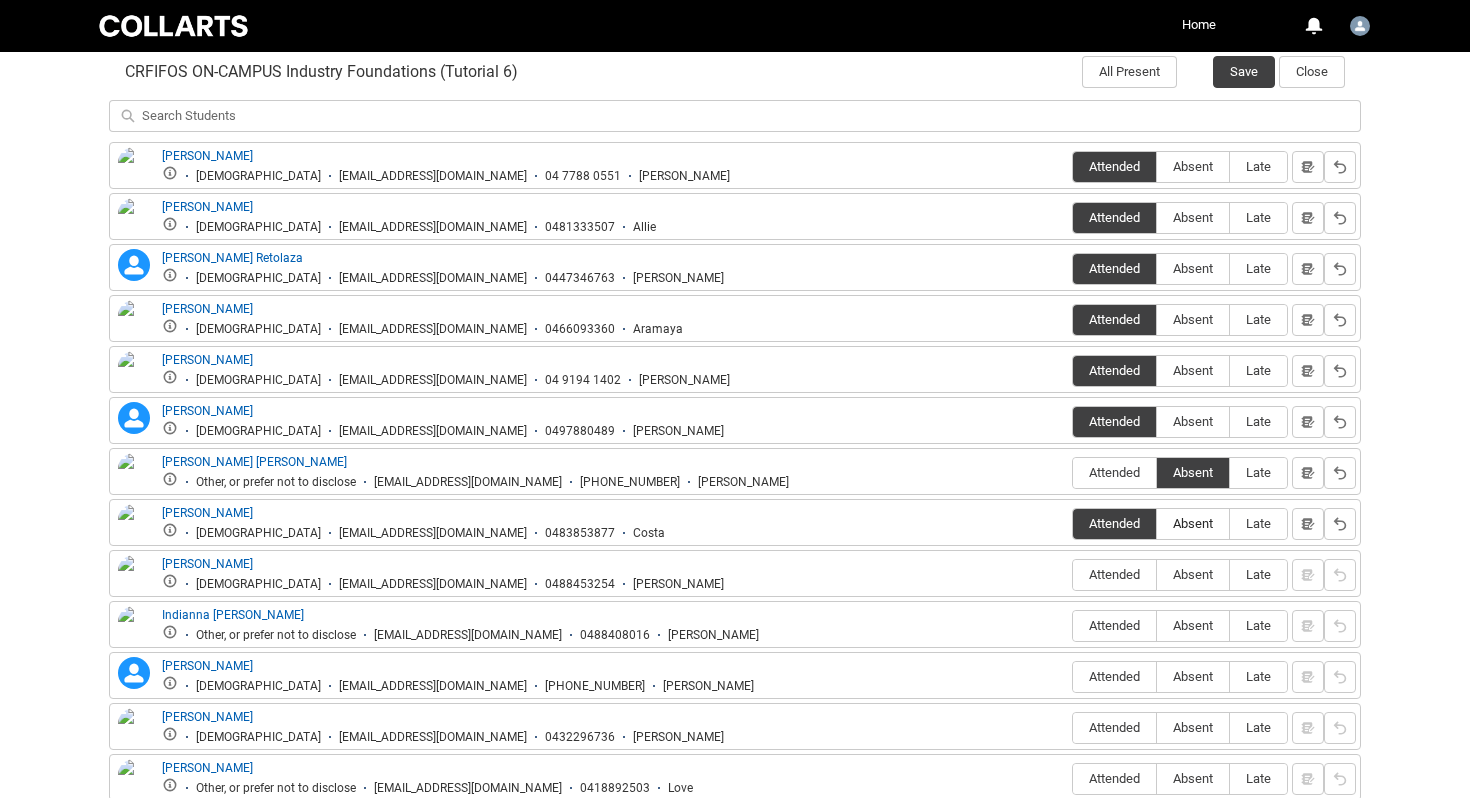 click on "Absent" at bounding box center [1193, 523] 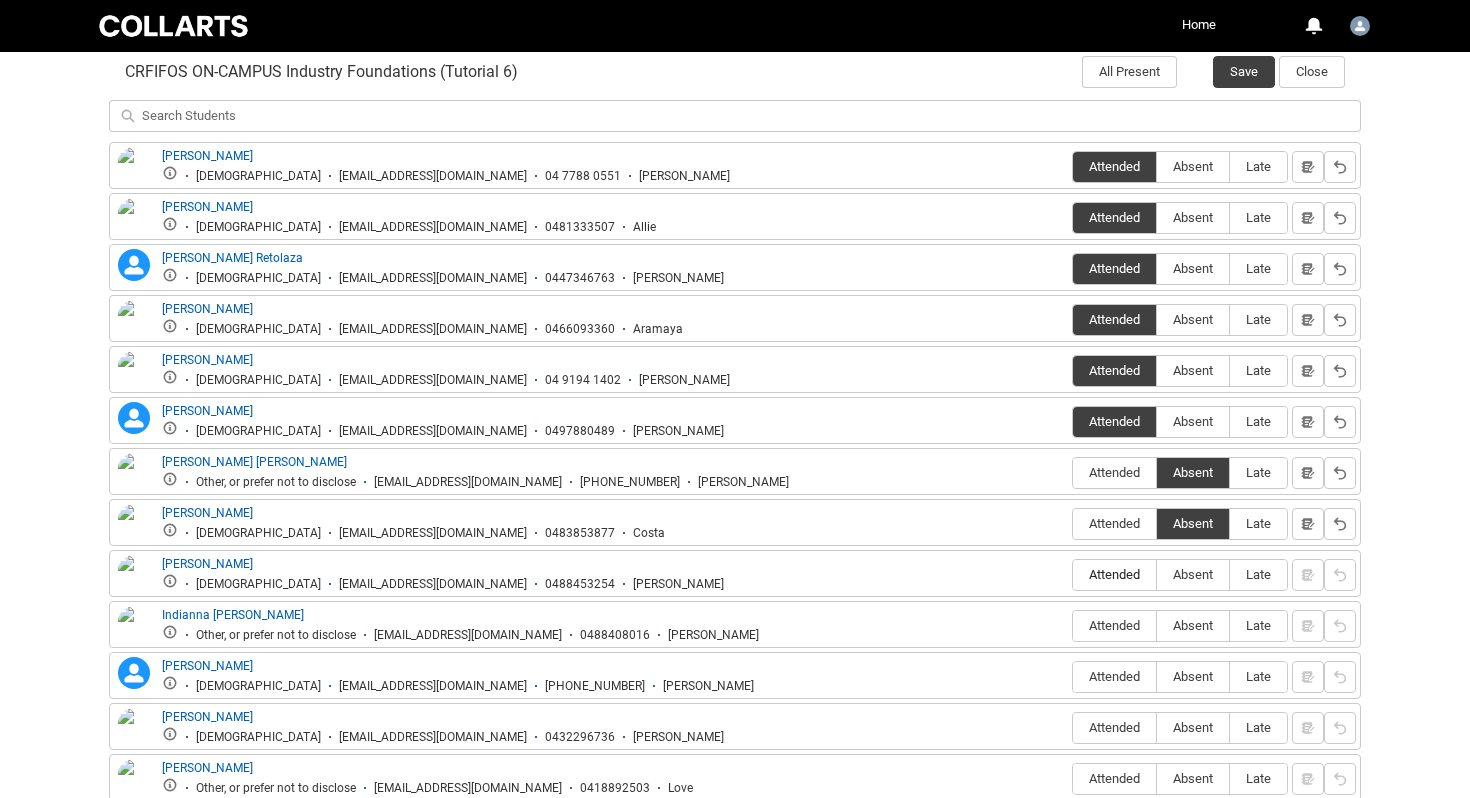 click on "Attended" at bounding box center (1114, 574) 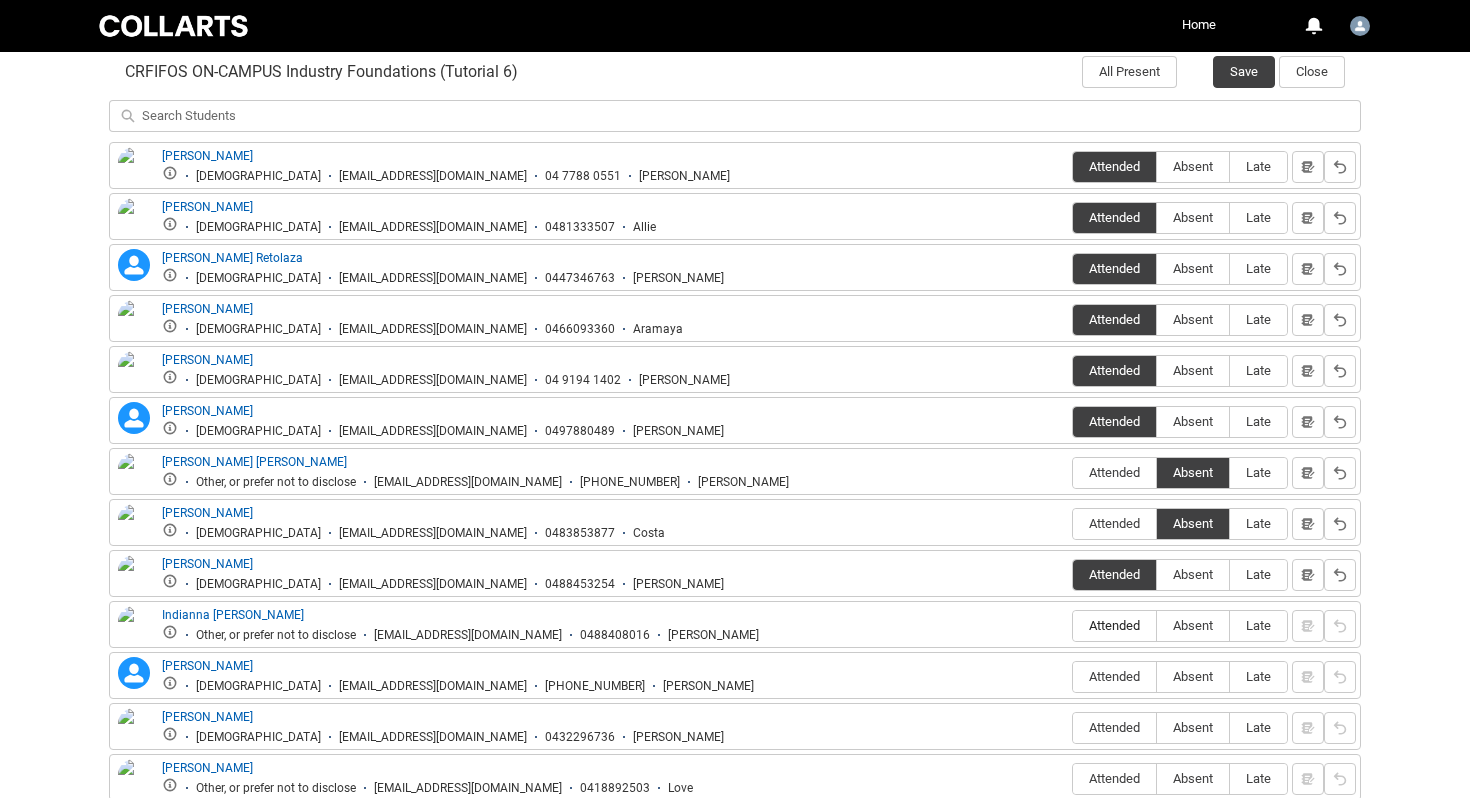click on "Attended" at bounding box center [1114, 625] 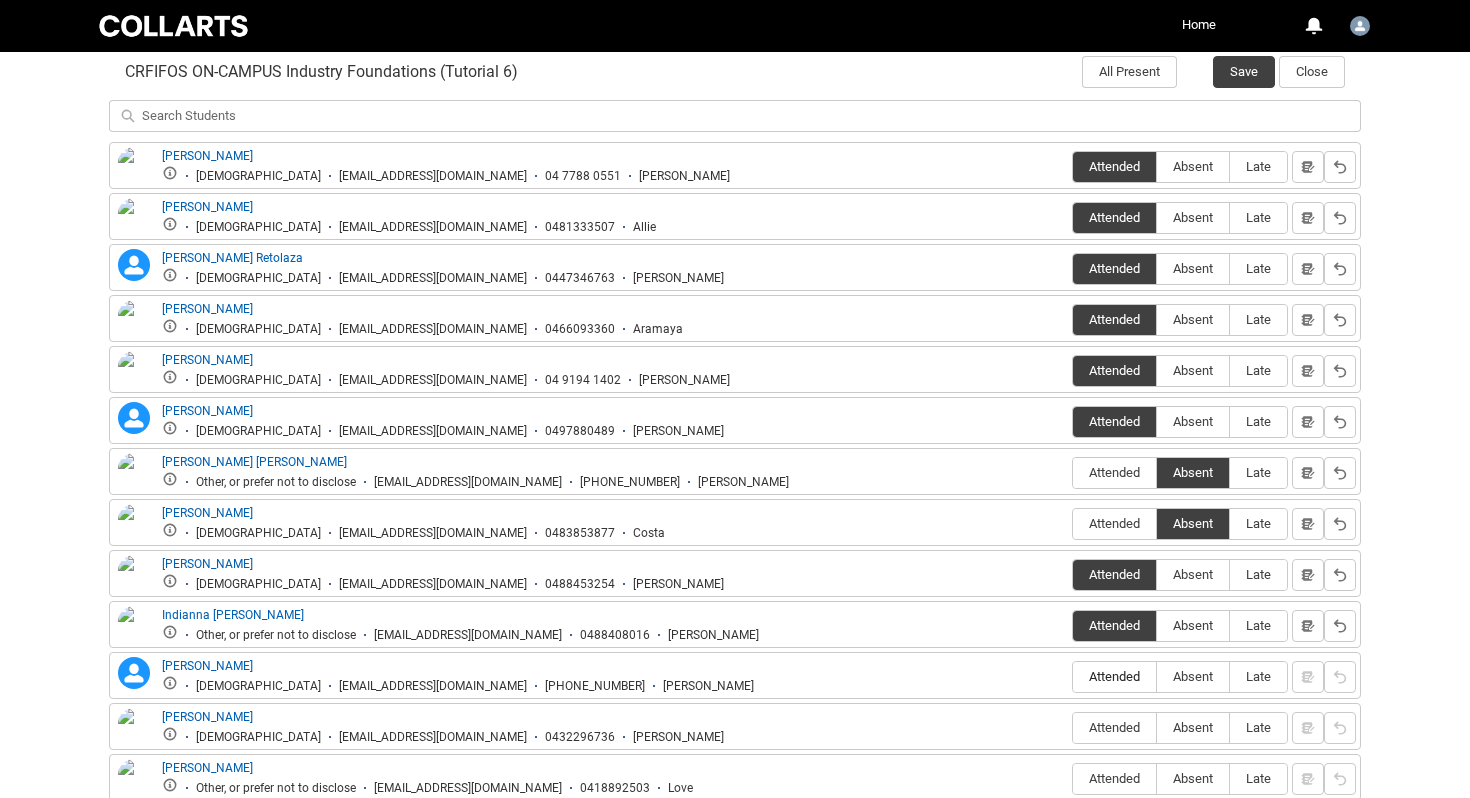 click on "Attended" at bounding box center (1114, 676) 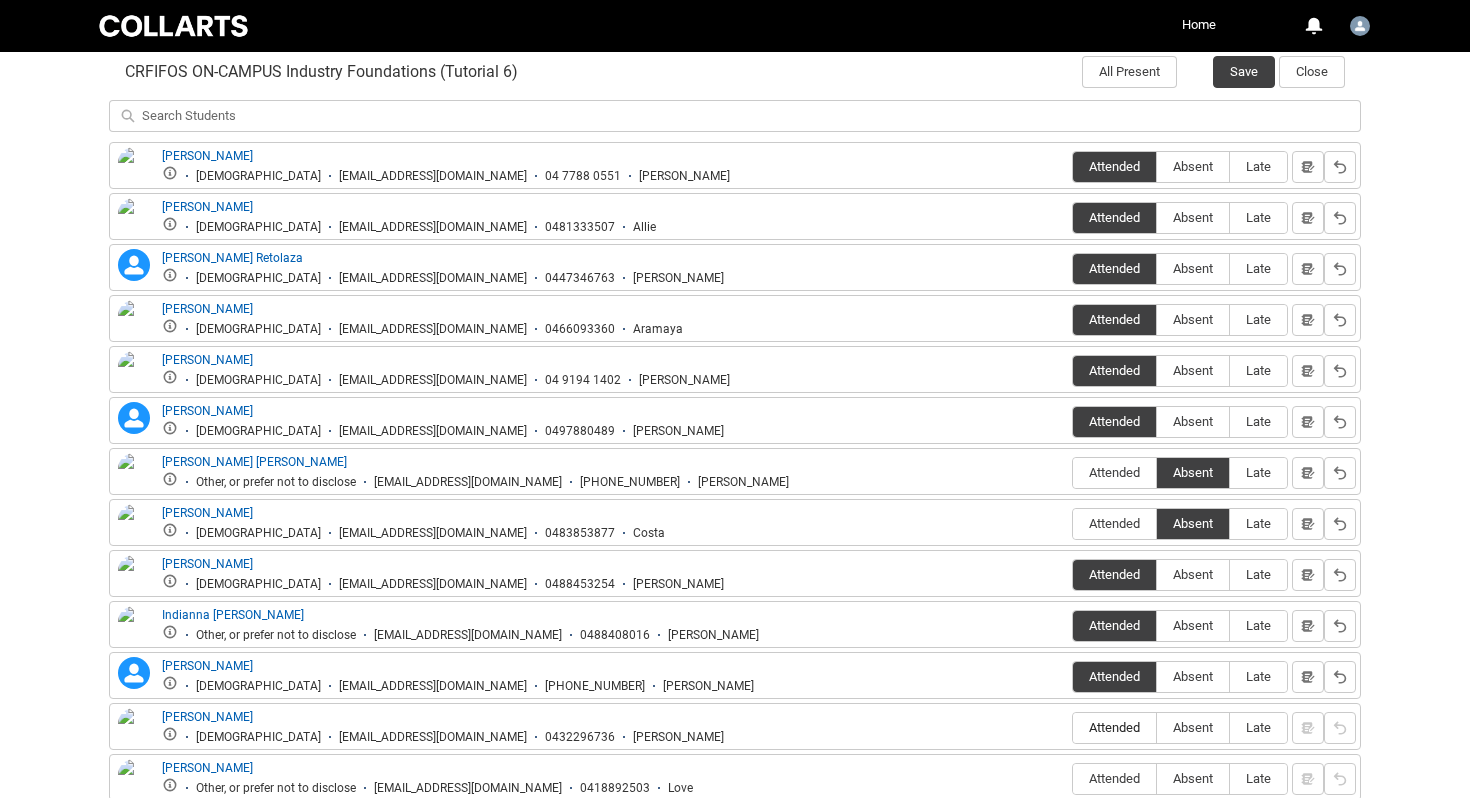 click on "Attended" at bounding box center [1114, 727] 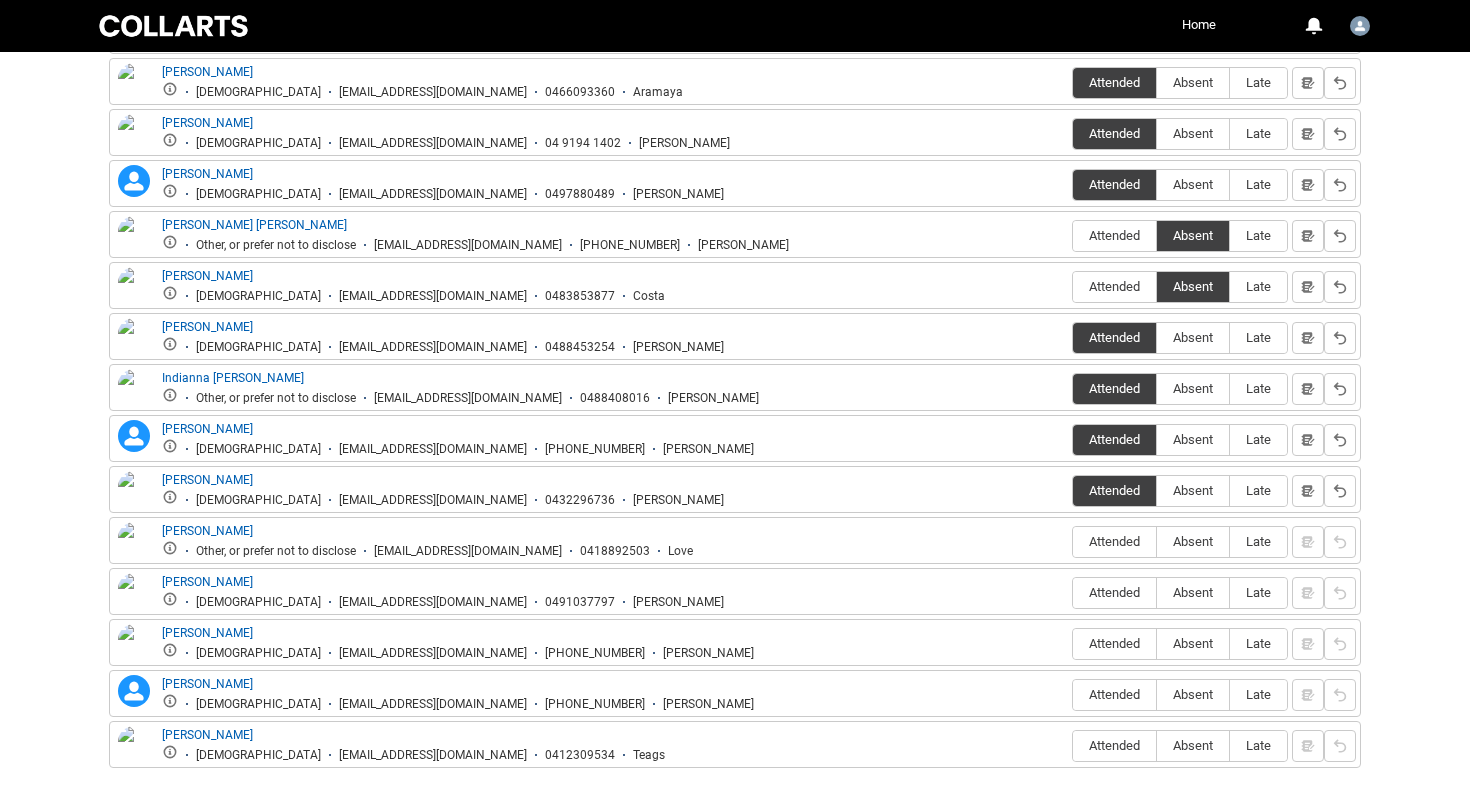 scroll, scrollTop: 917, scrollLeft: 0, axis: vertical 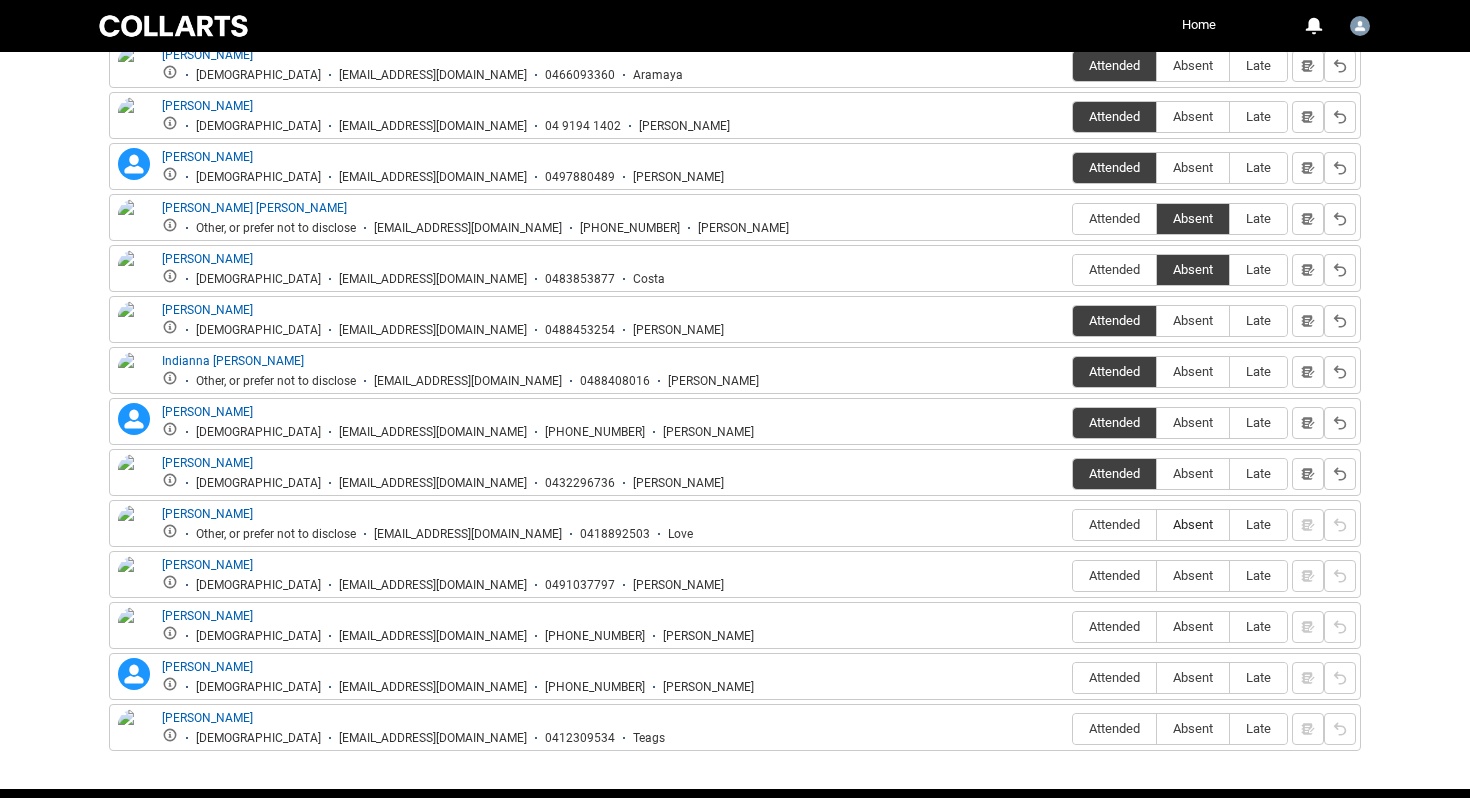 click on "Absent" at bounding box center (1193, 524) 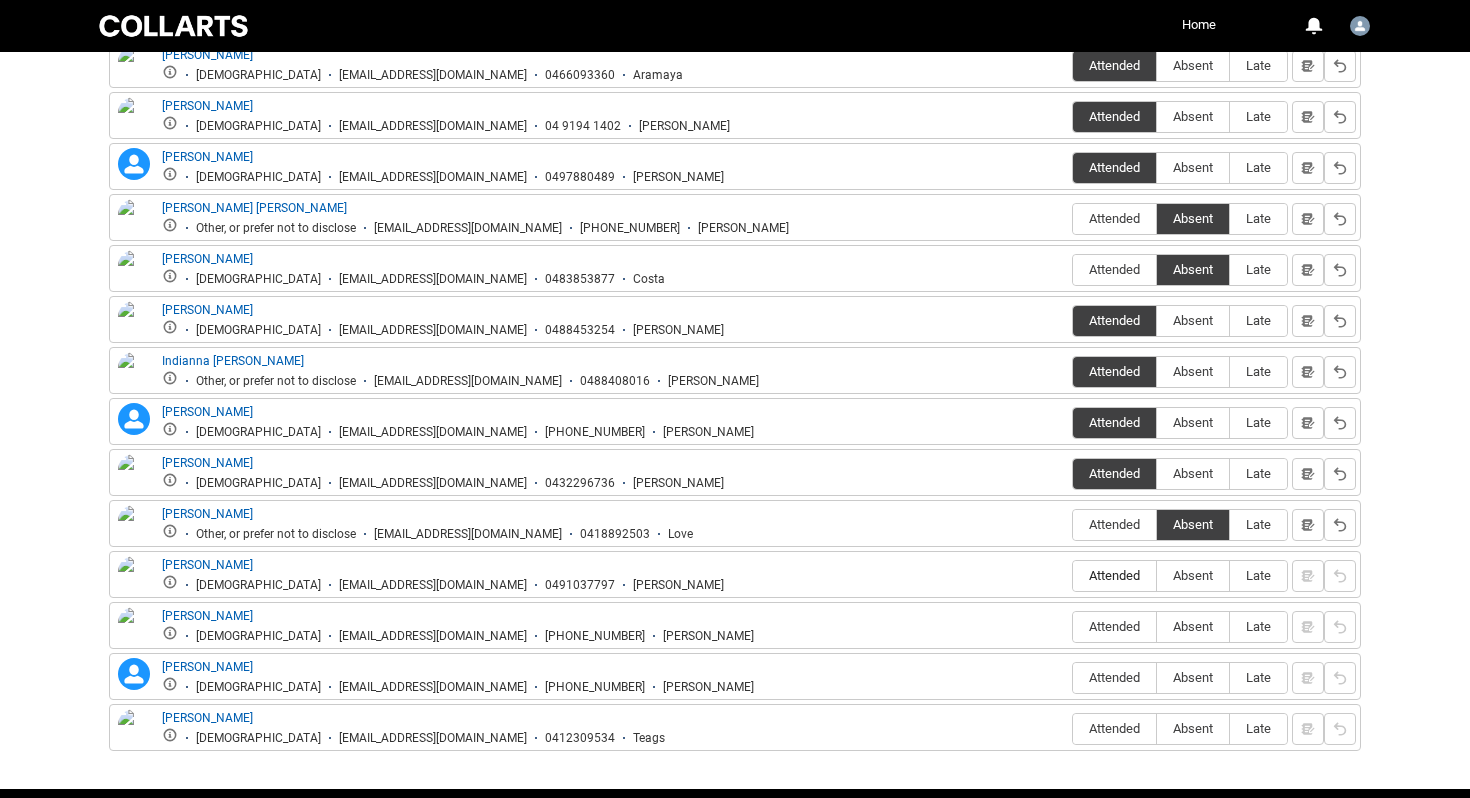 click on "Attended" at bounding box center [1114, 575] 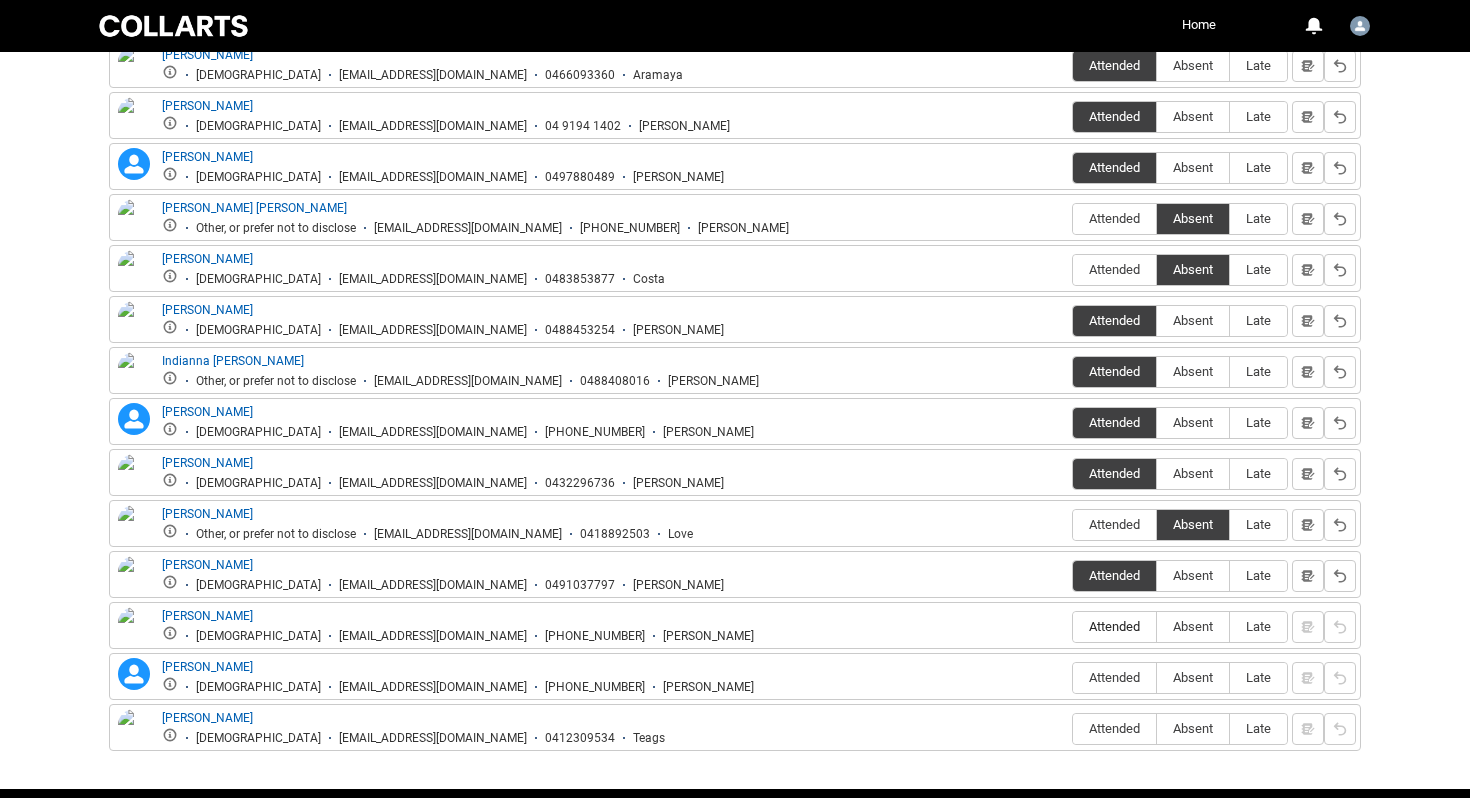 click on "Attended" at bounding box center [1114, 626] 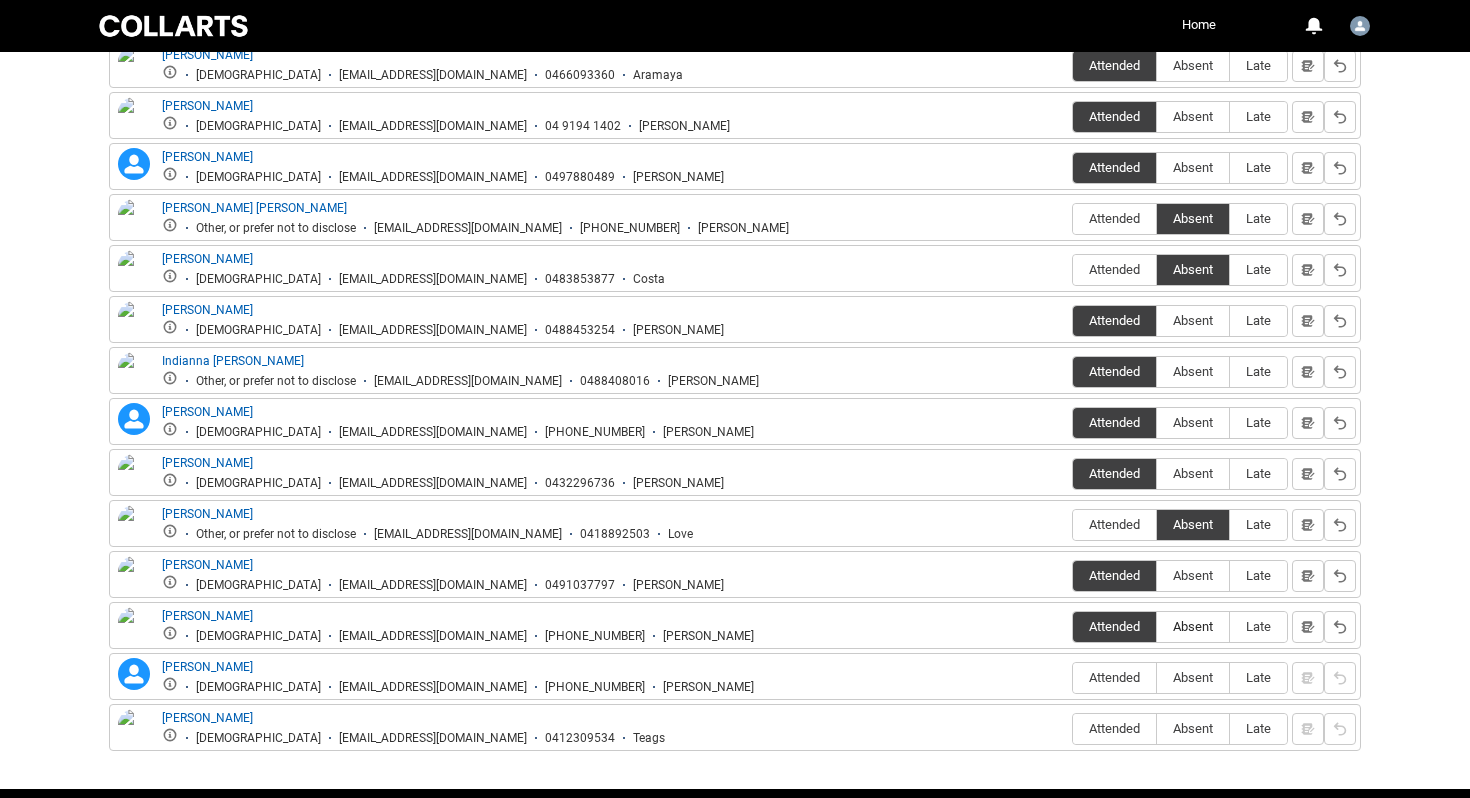click on "Absent" at bounding box center (1193, 626) 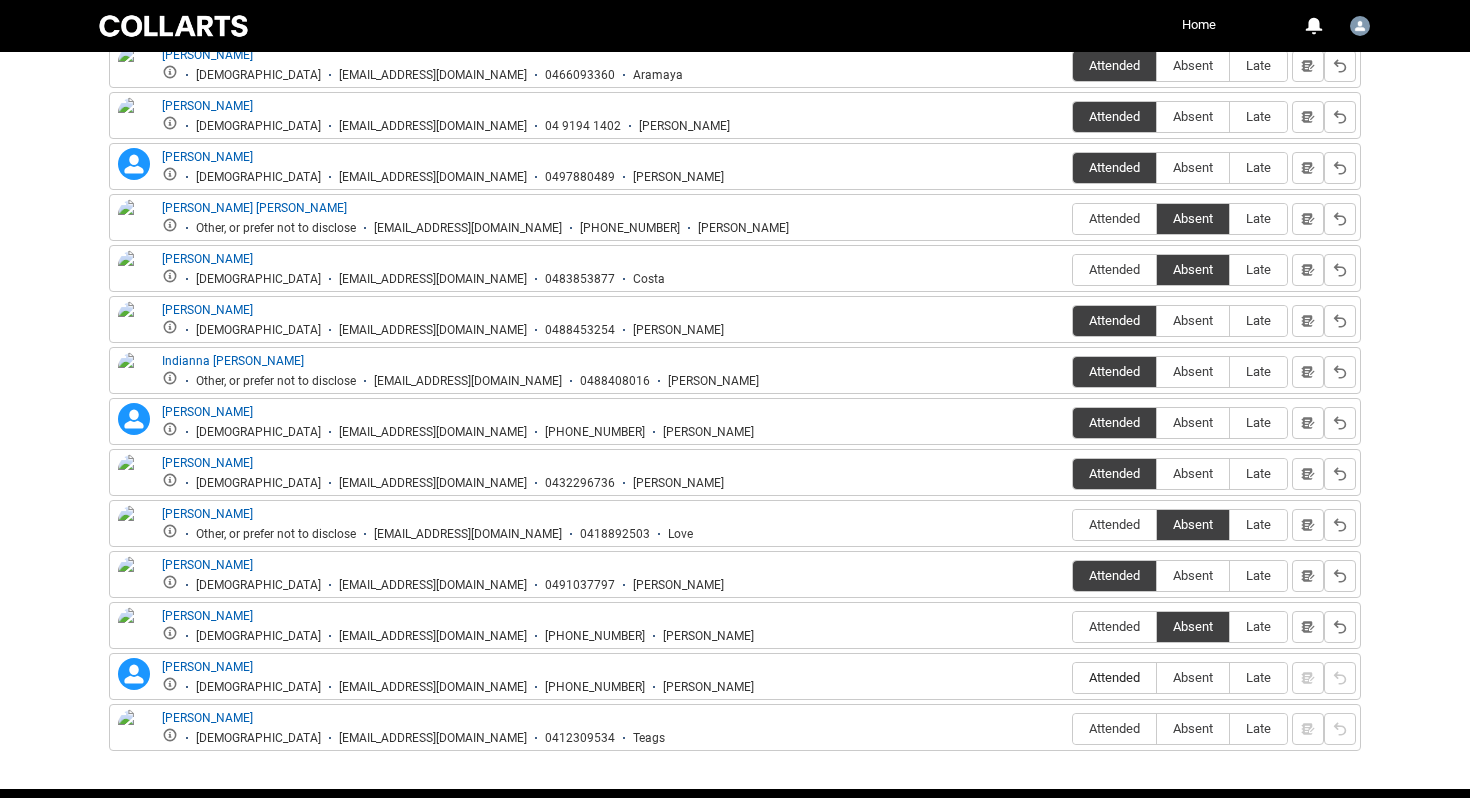 click on "Attended" at bounding box center (1114, 677) 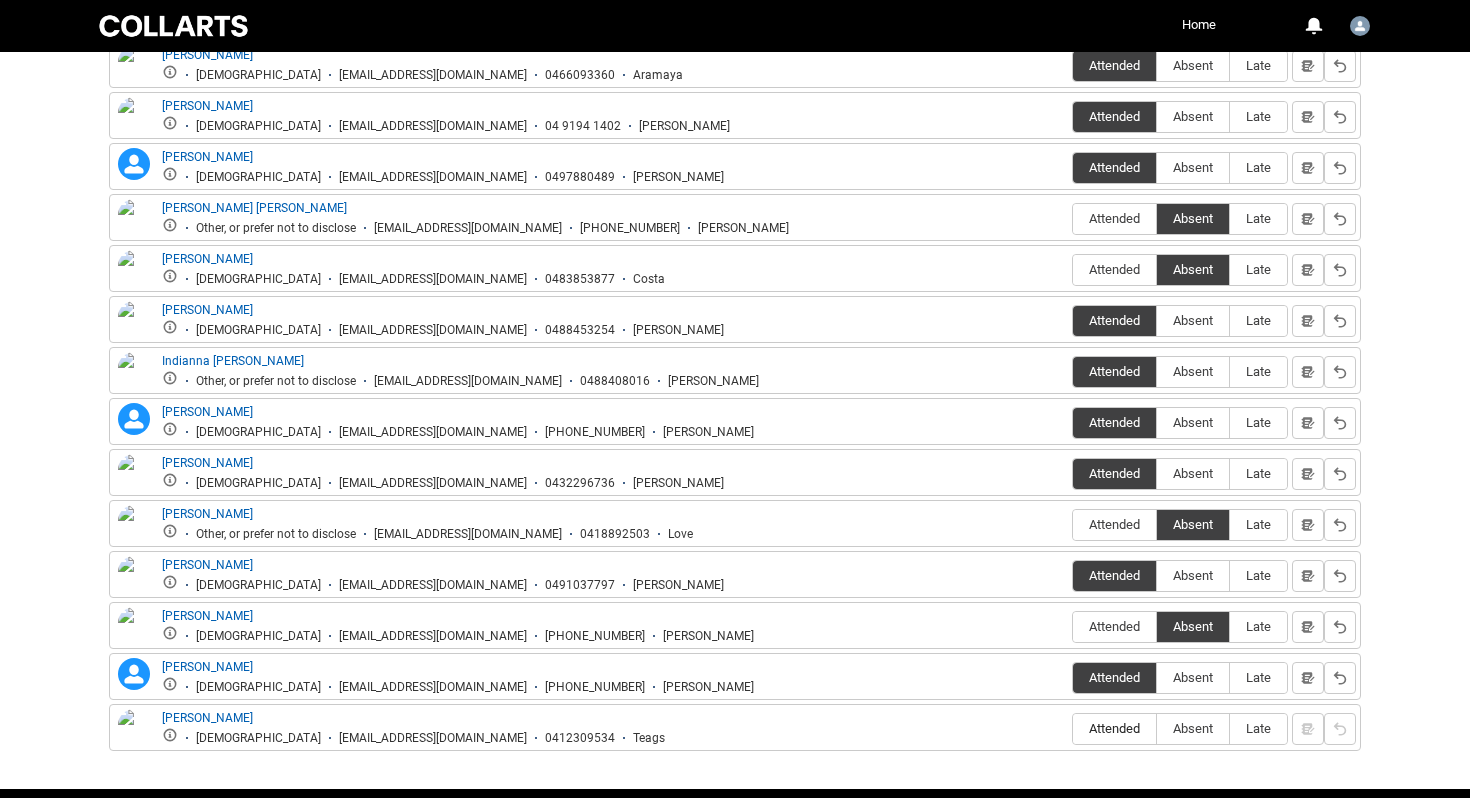 click on "Attended" at bounding box center [1114, 729] 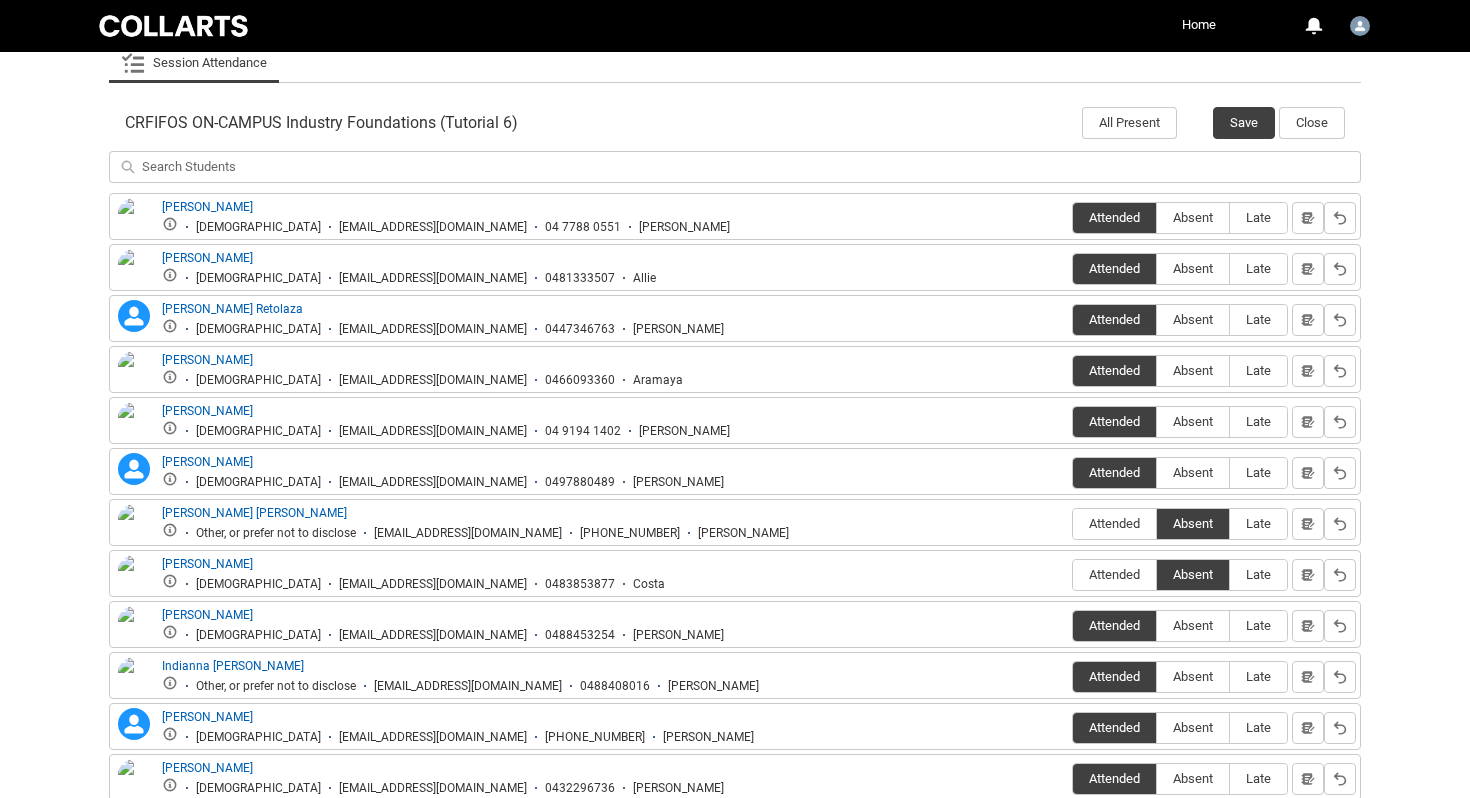 scroll, scrollTop: 602, scrollLeft: 0, axis: vertical 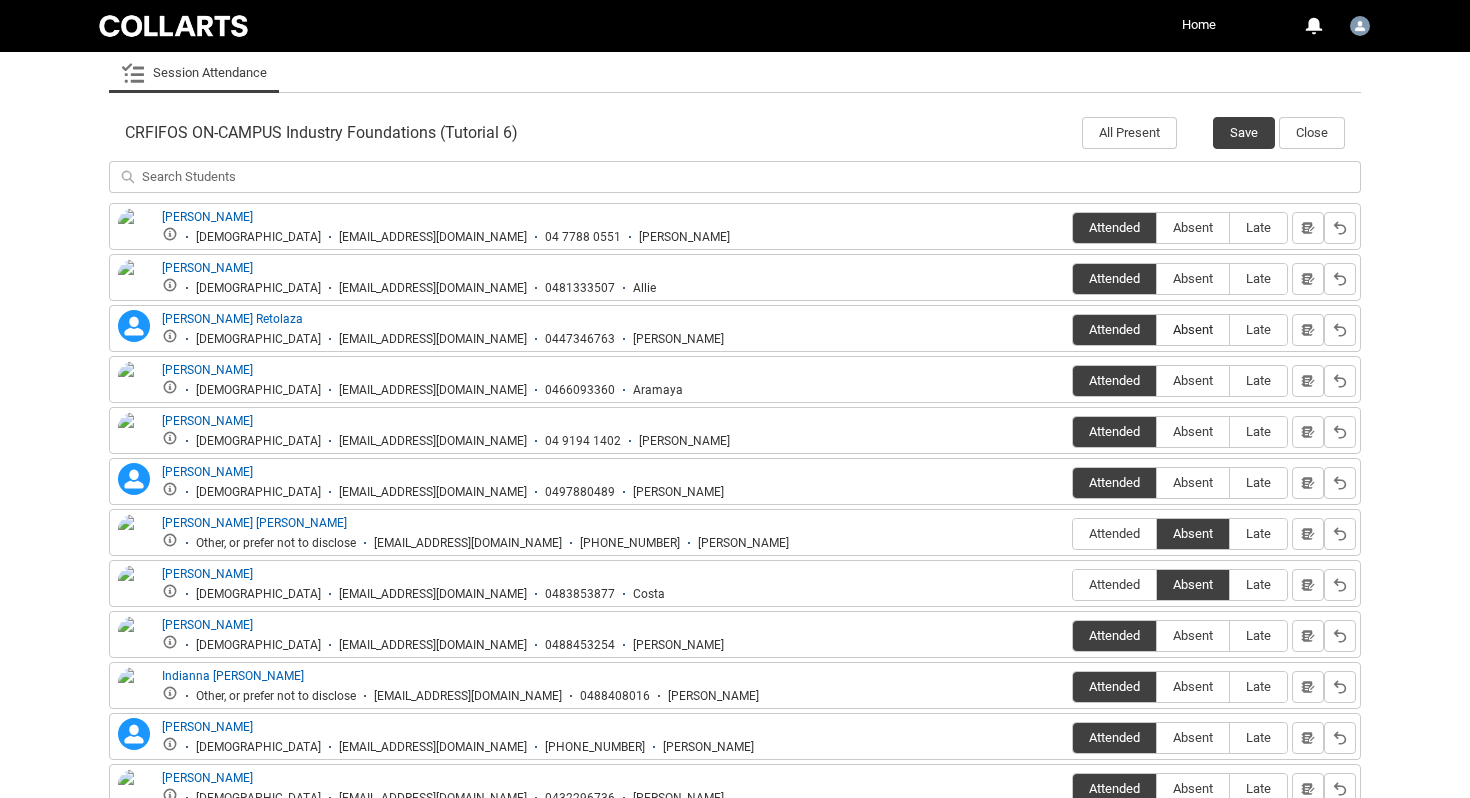 click on "Absent" at bounding box center [1193, 329] 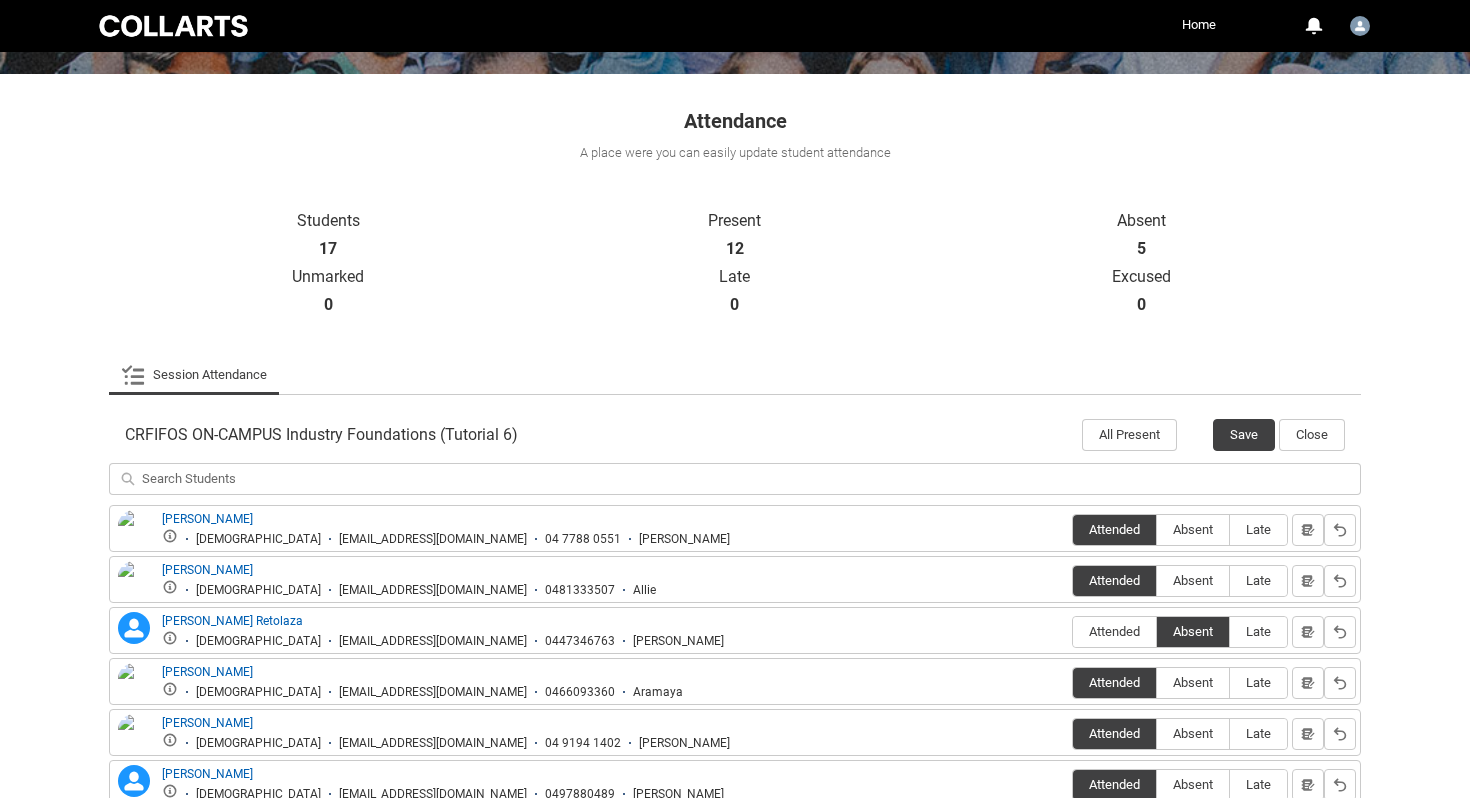 scroll, scrollTop: 304, scrollLeft: 0, axis: vertical 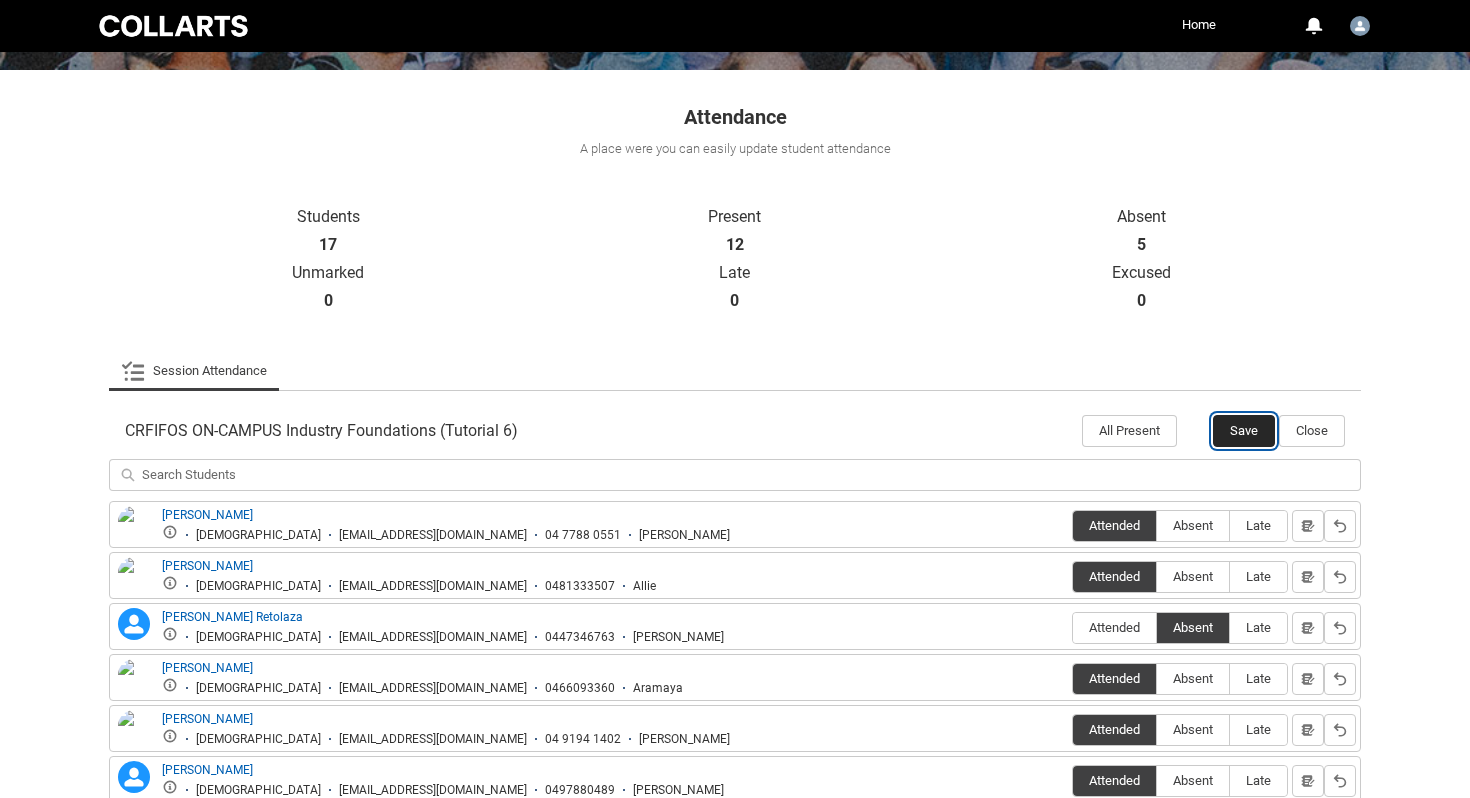 click on "Save" at bounding box center [1244, 431] 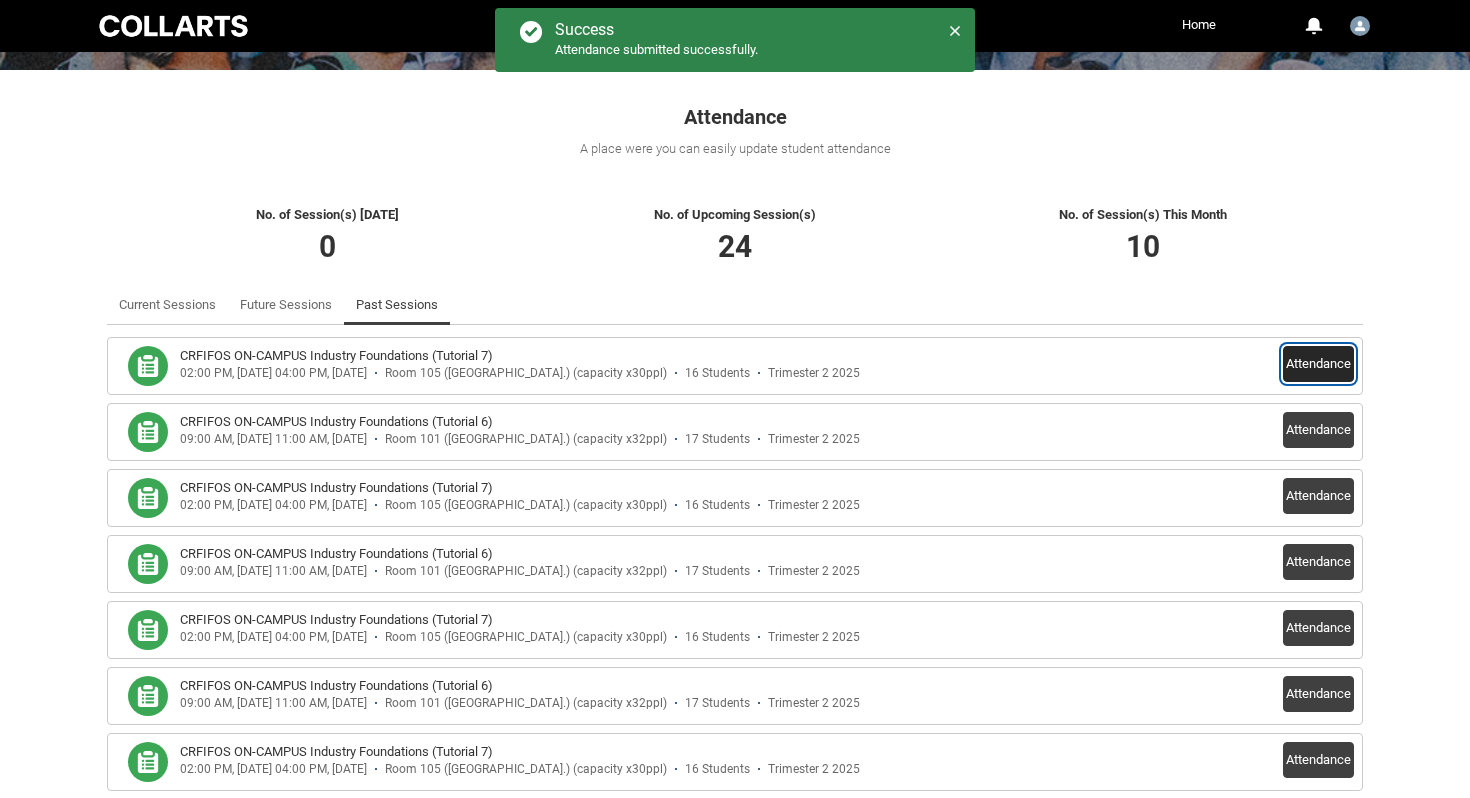click on "Attendance" at bounding box center [1318, 364] 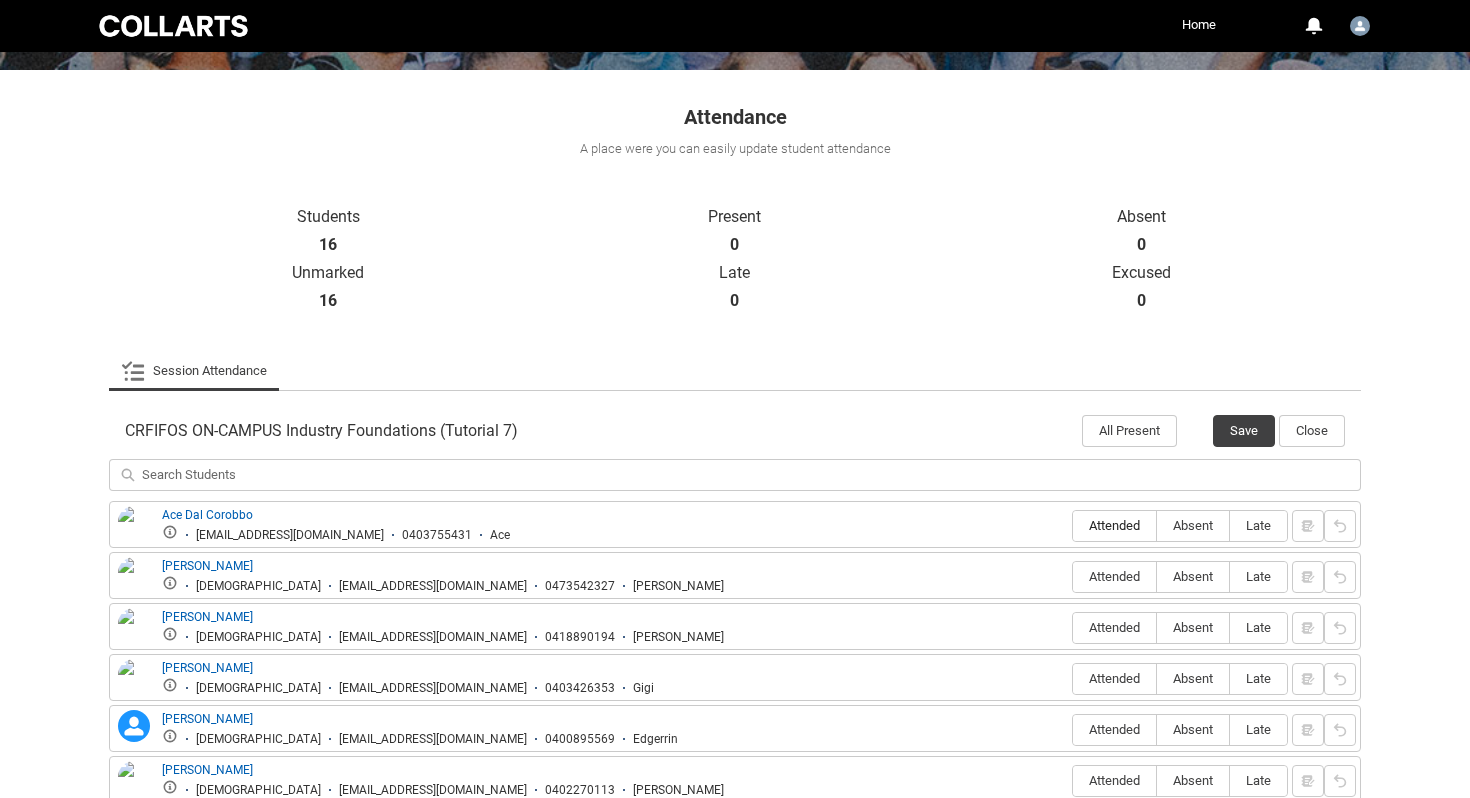 click on "Attended" at bounding box center [1114, 525] 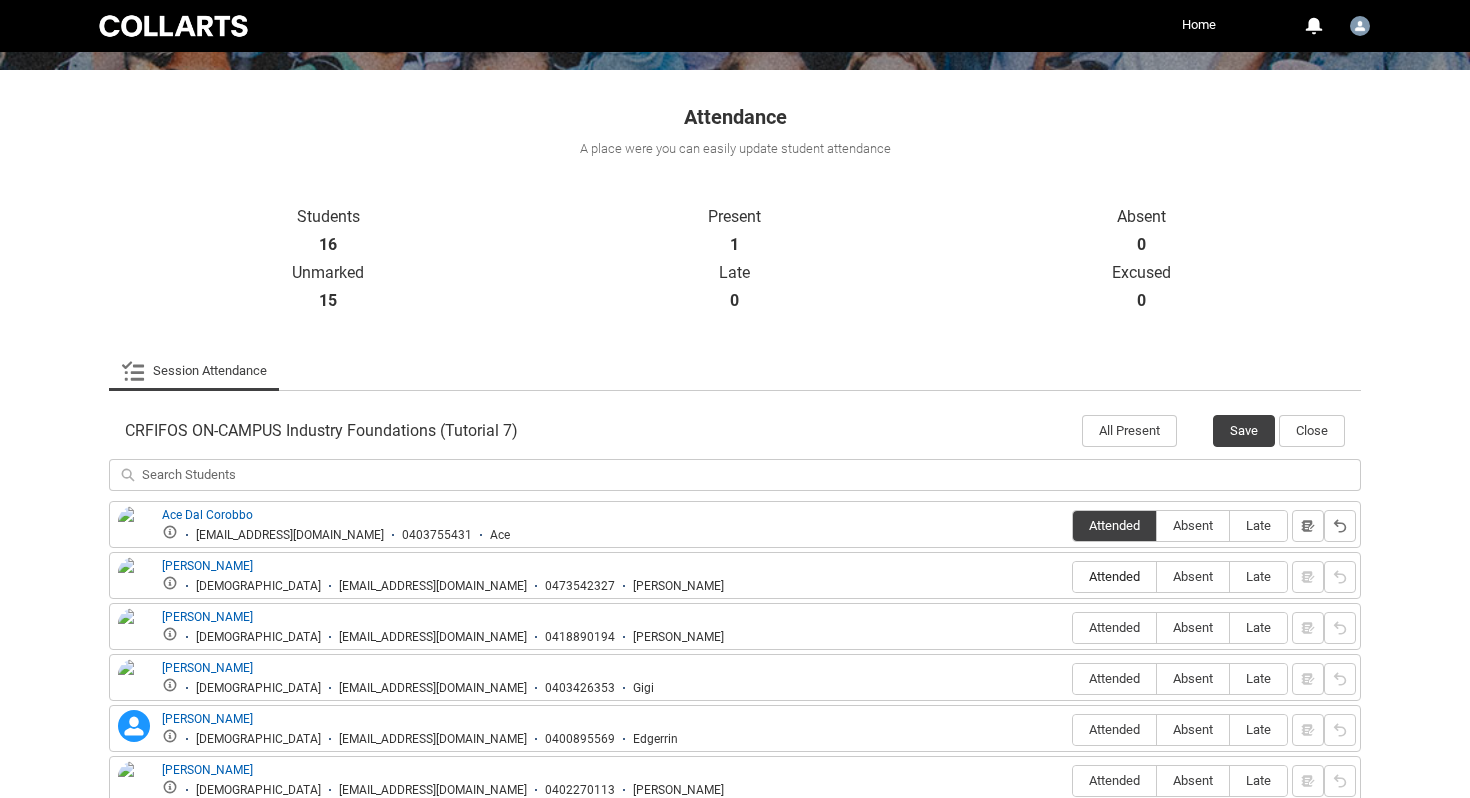 click on "Attended" at bounding box center [1114, 576] 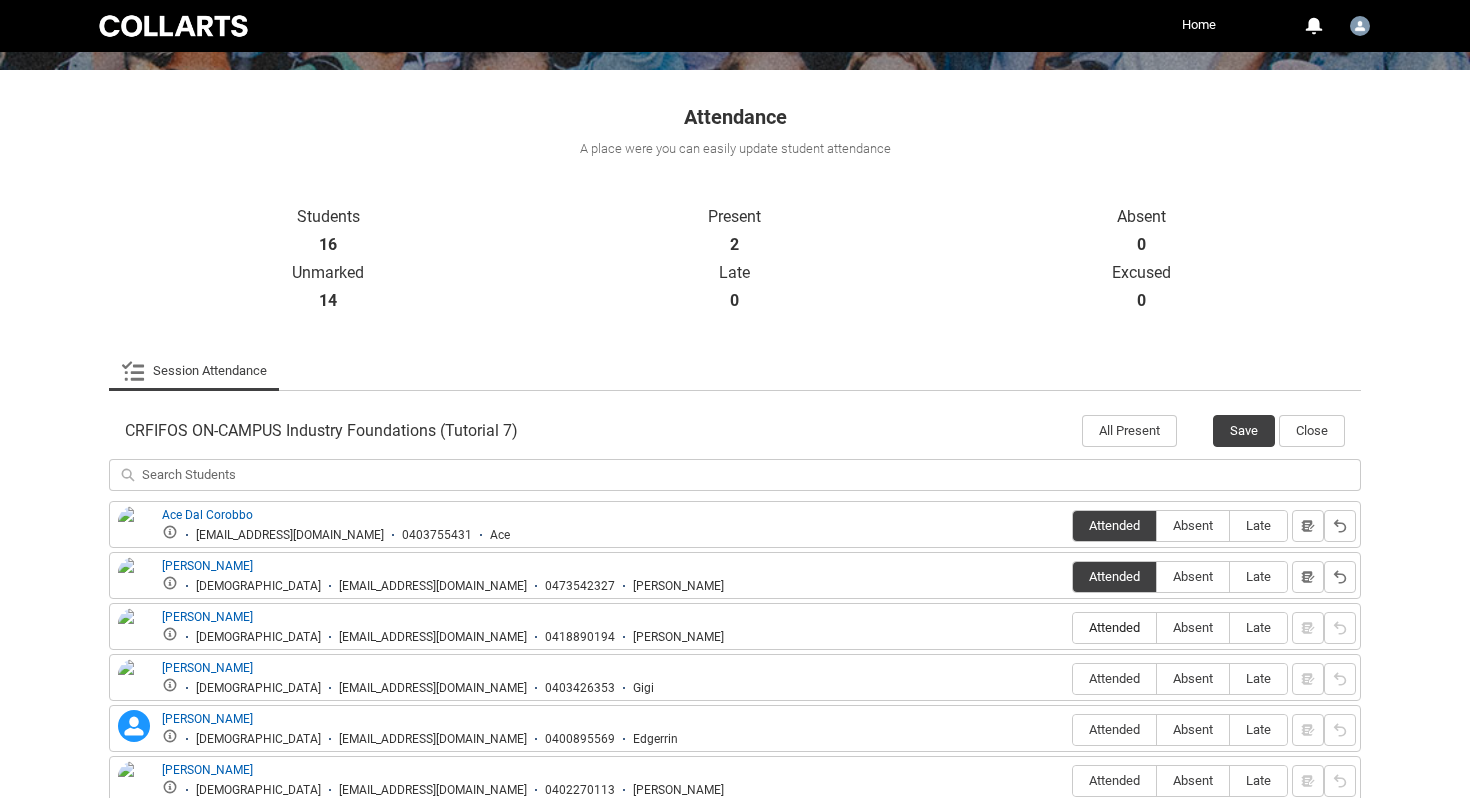 click on "Attended" at bounding box center (1114, 627) 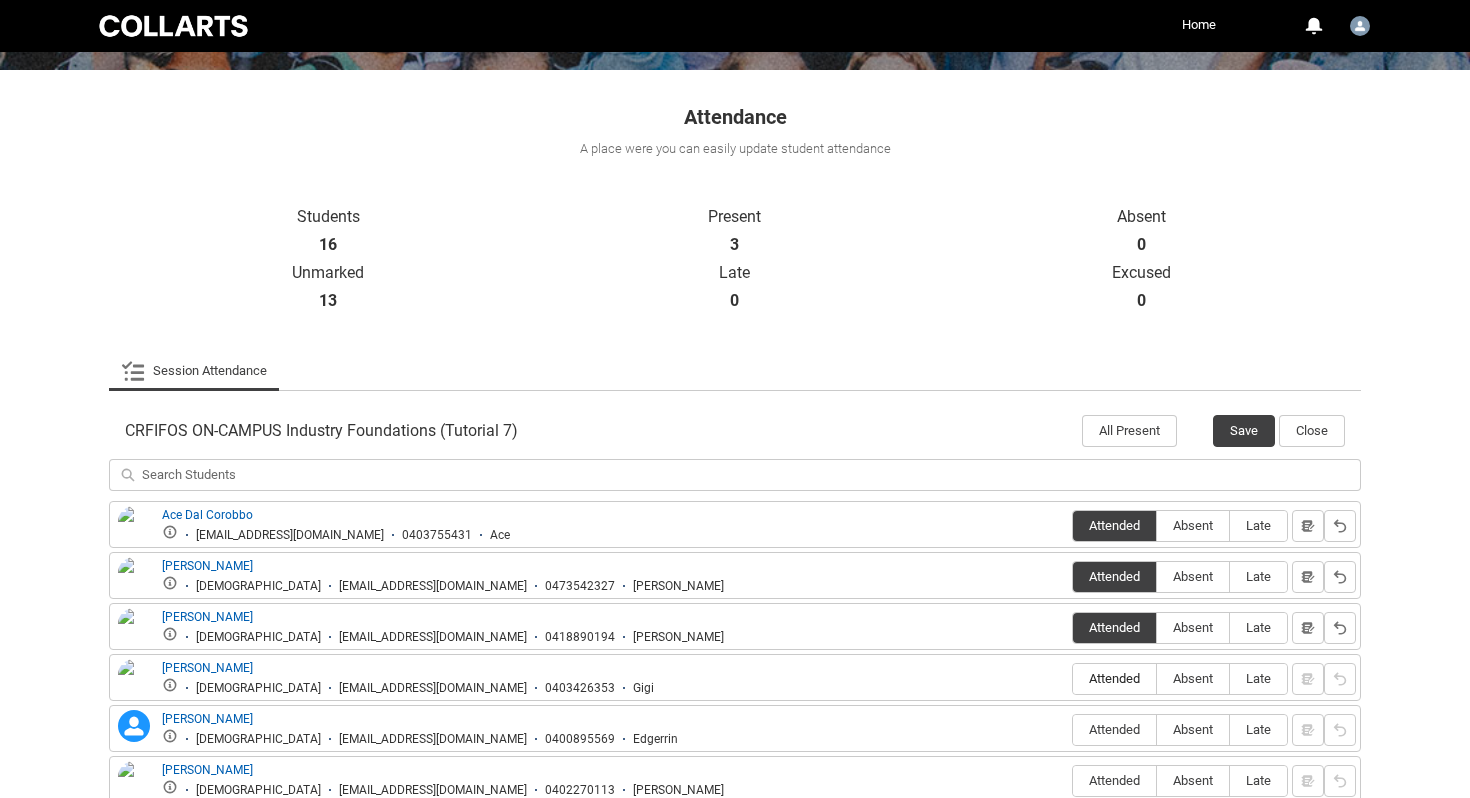 click on "Attended" at bounding box center [1114, 678] 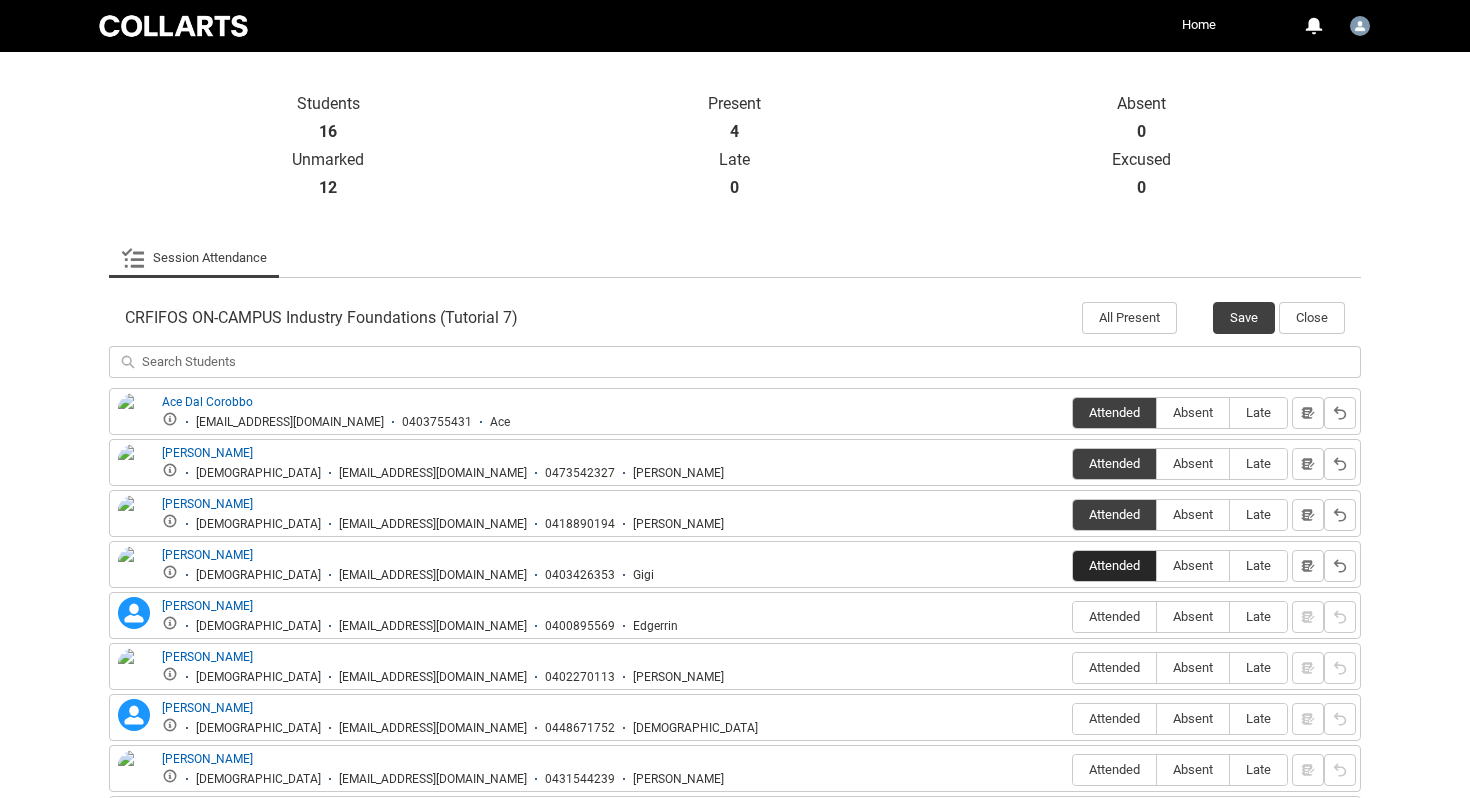 scroll, scrollTop: 427, scrollLeft: 0, axis: vertical 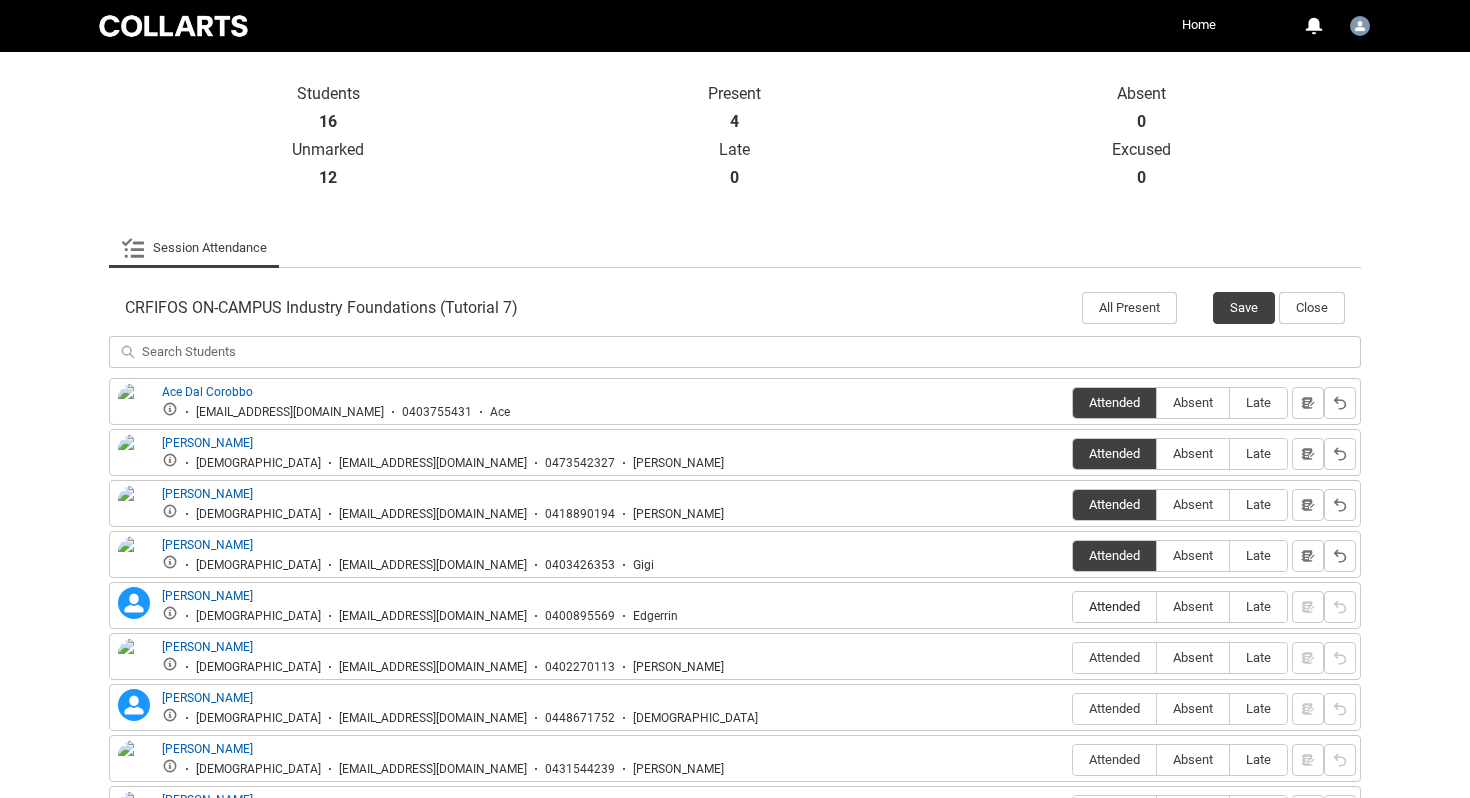 click on "Attended" at bounding box center [1114, 606] 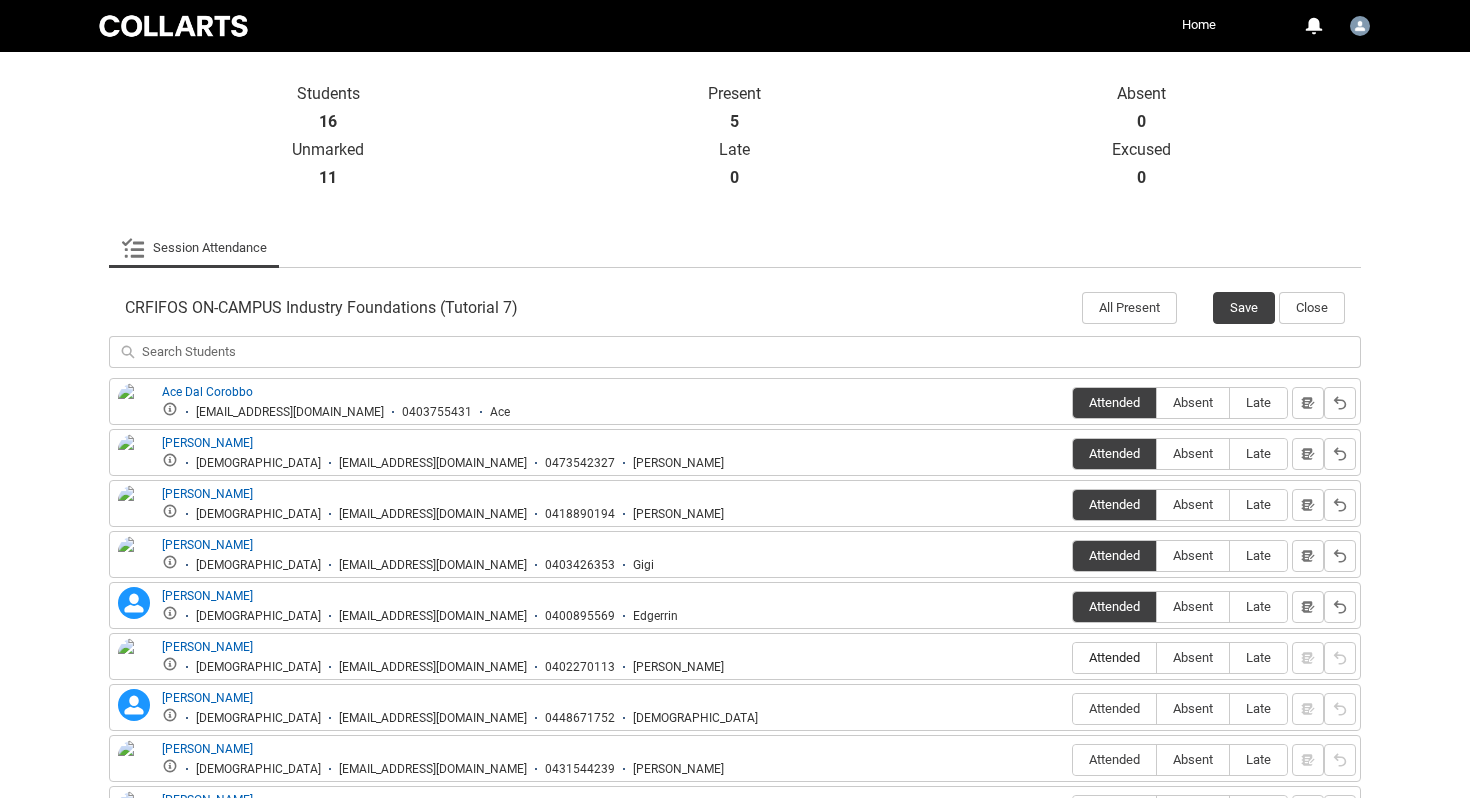 click on "Attended" at bounding box center (1114, 657) 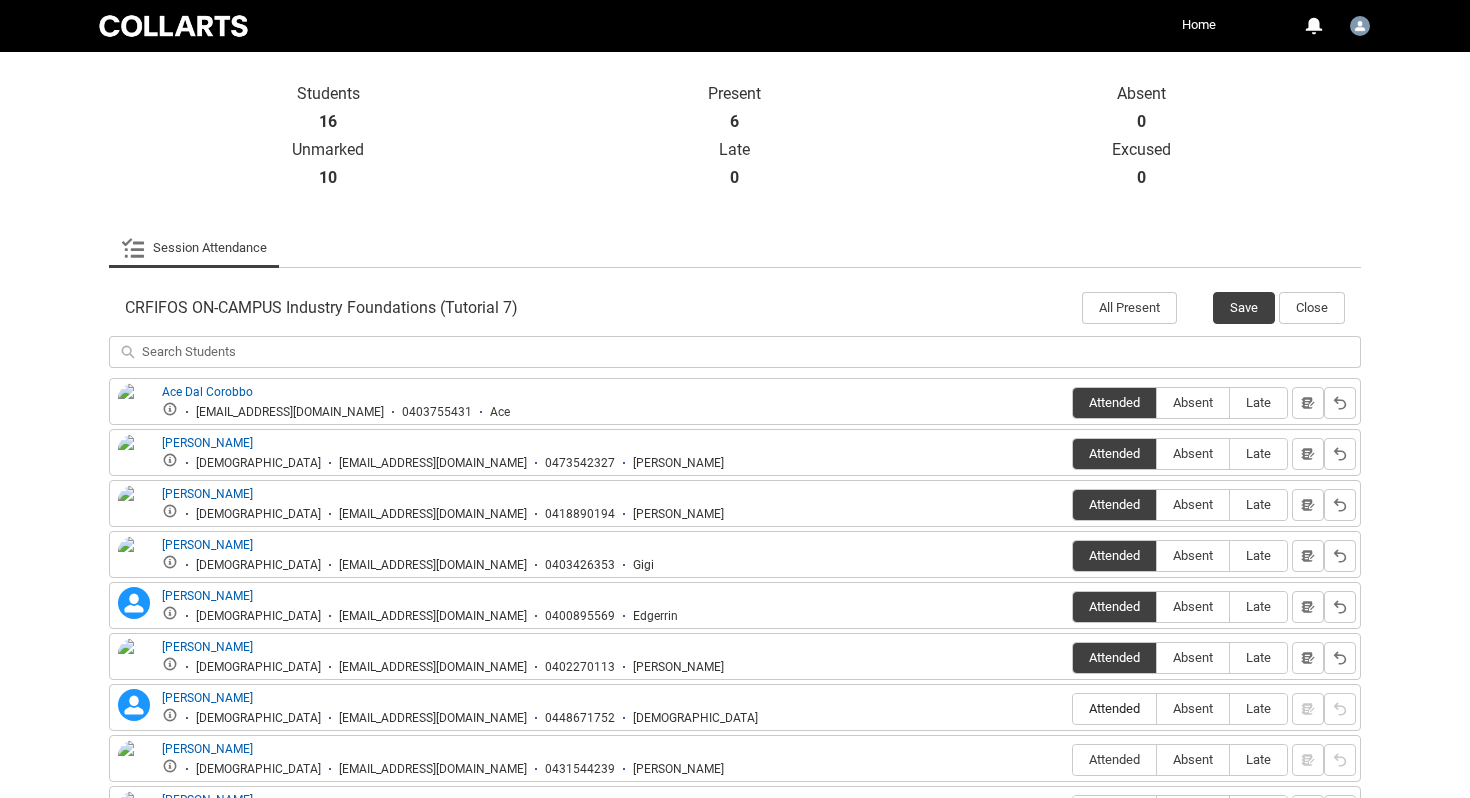 click on "Attended" at bounding box center (1114, 708) 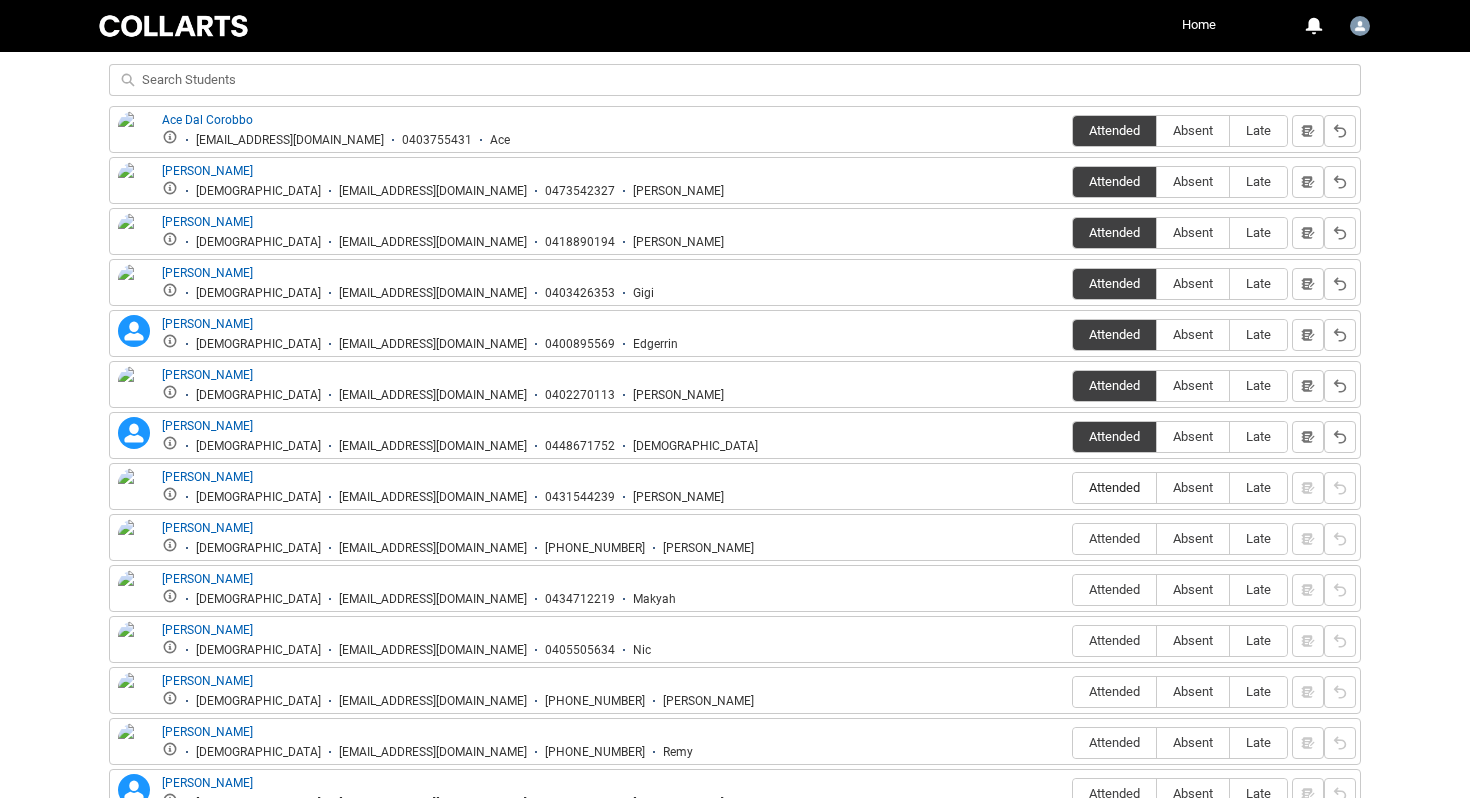 scroll, scrollTop: 704, scrollLeft: 0, axis: vertical 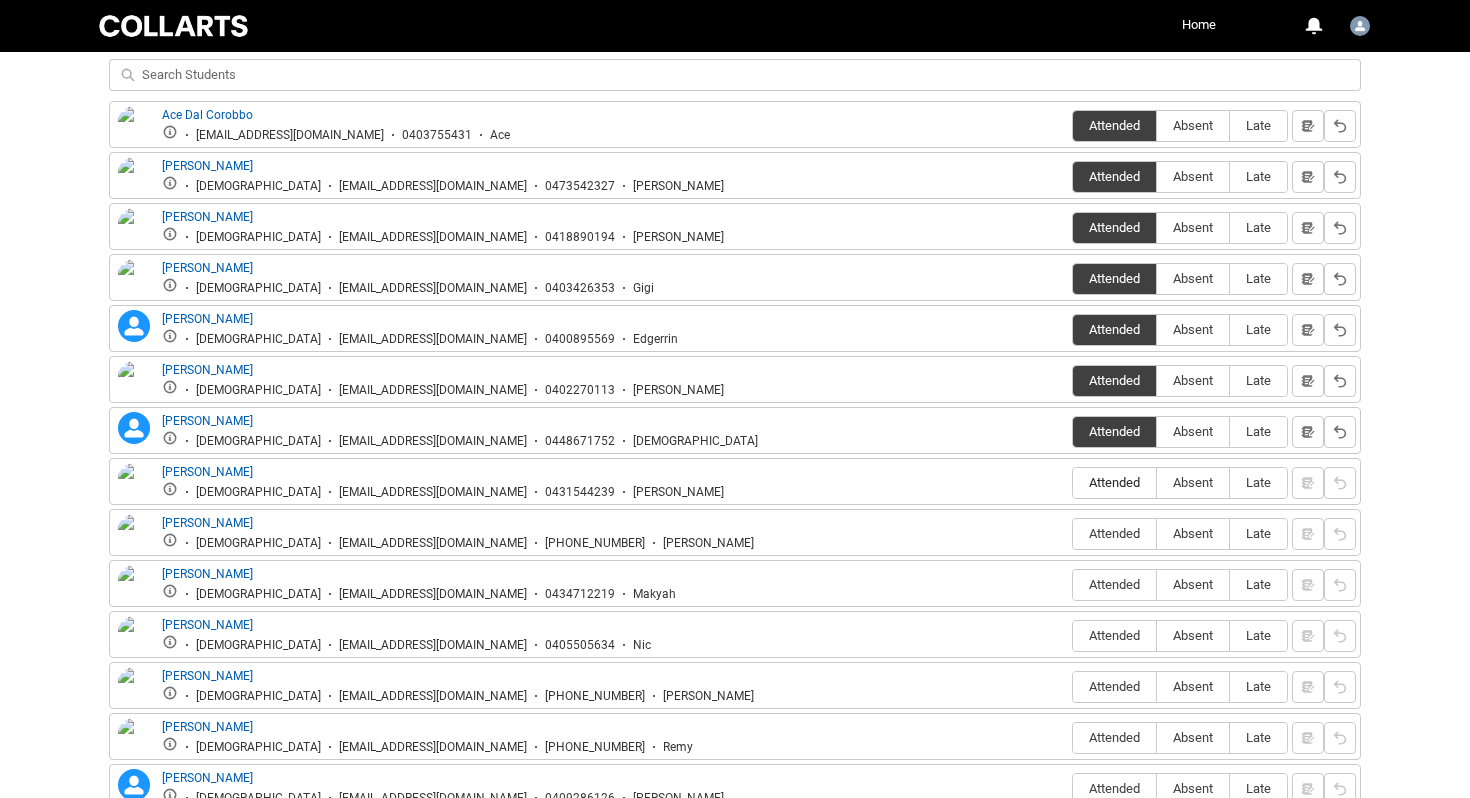 click on "Attended" at bounding box center (1114, 482) 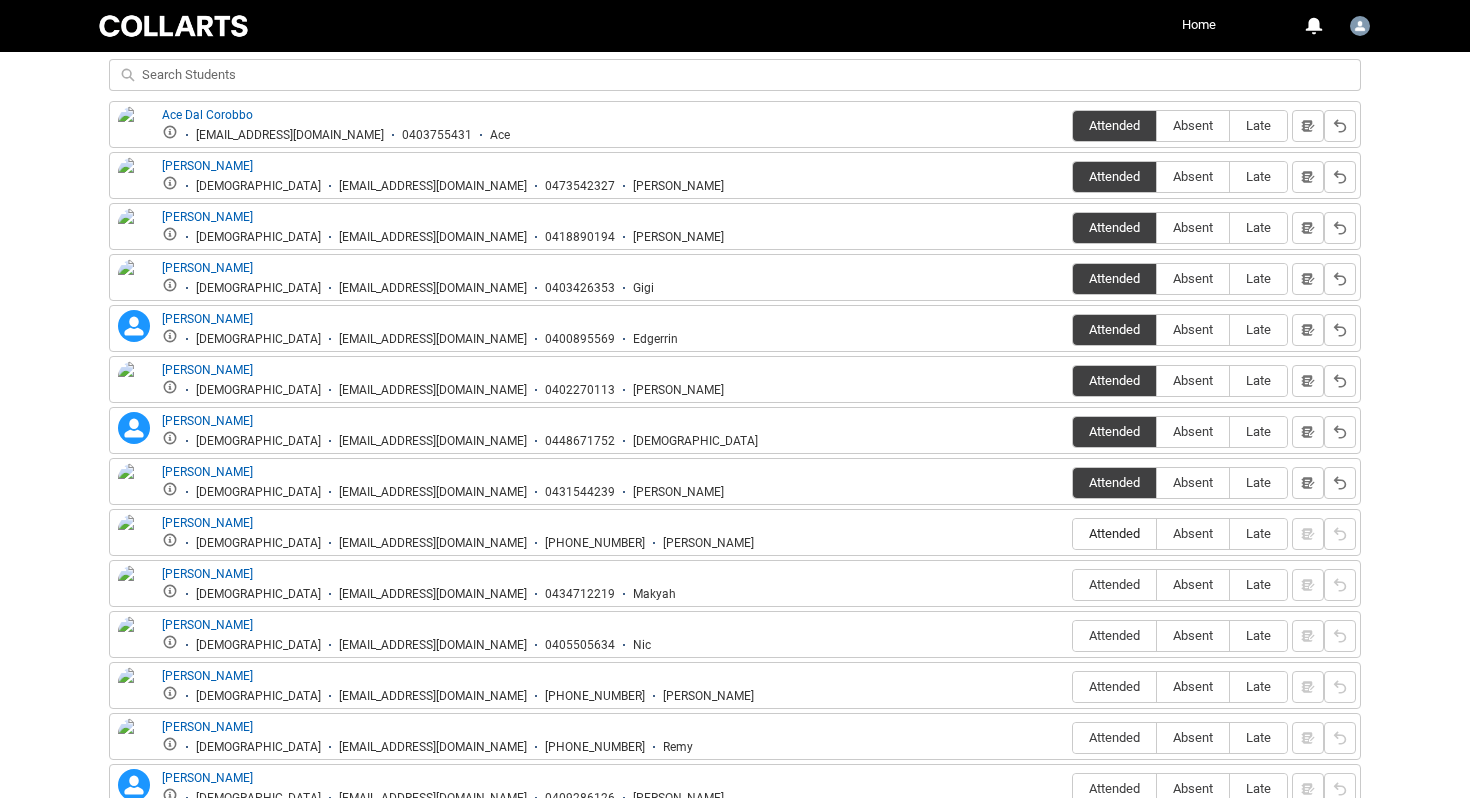 click on "Attended" at bounding box center [1114, 533] 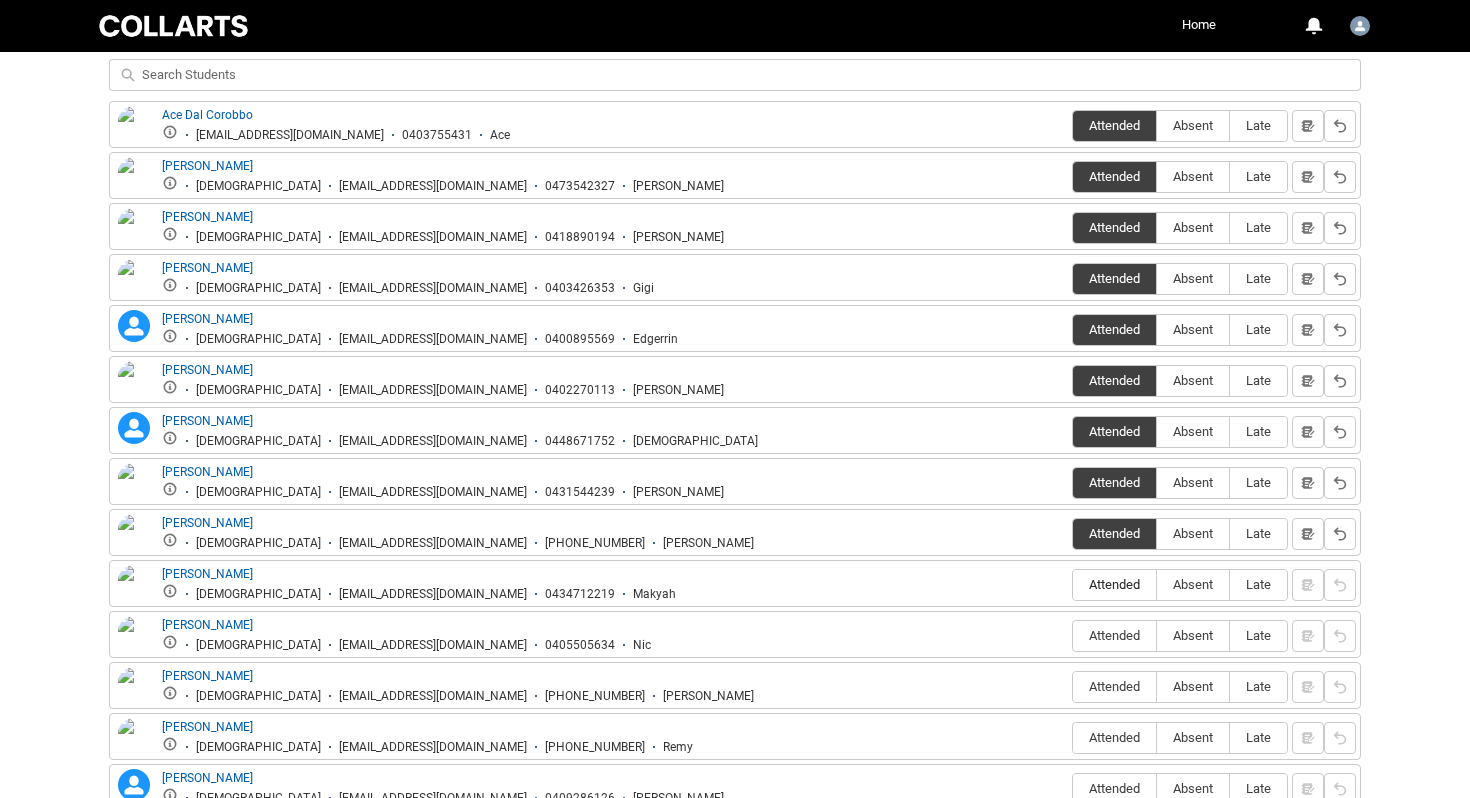 click on "Attended" at bounding box center [1114, 584] 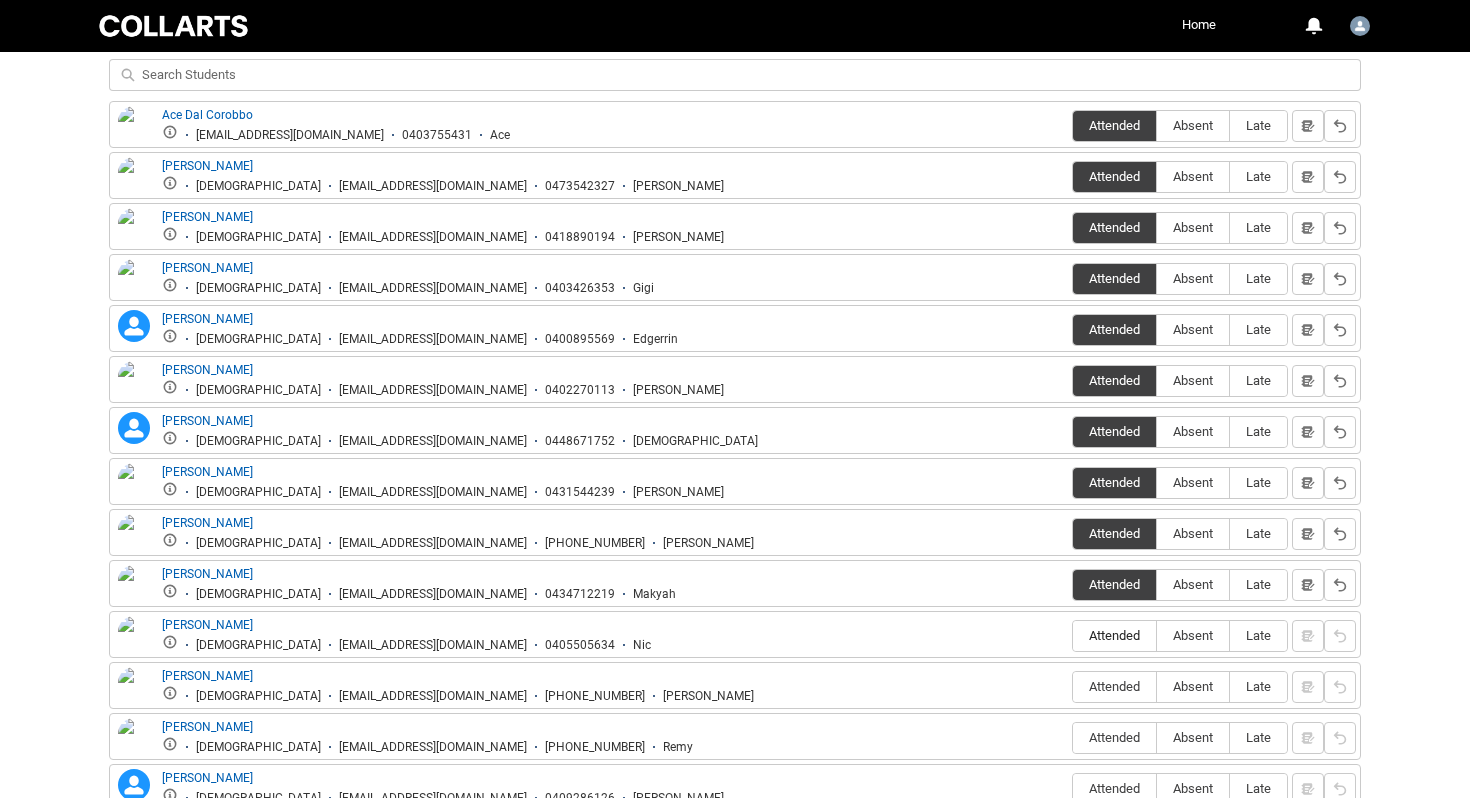 click on "Attended" at bounding box center [1114, 635] 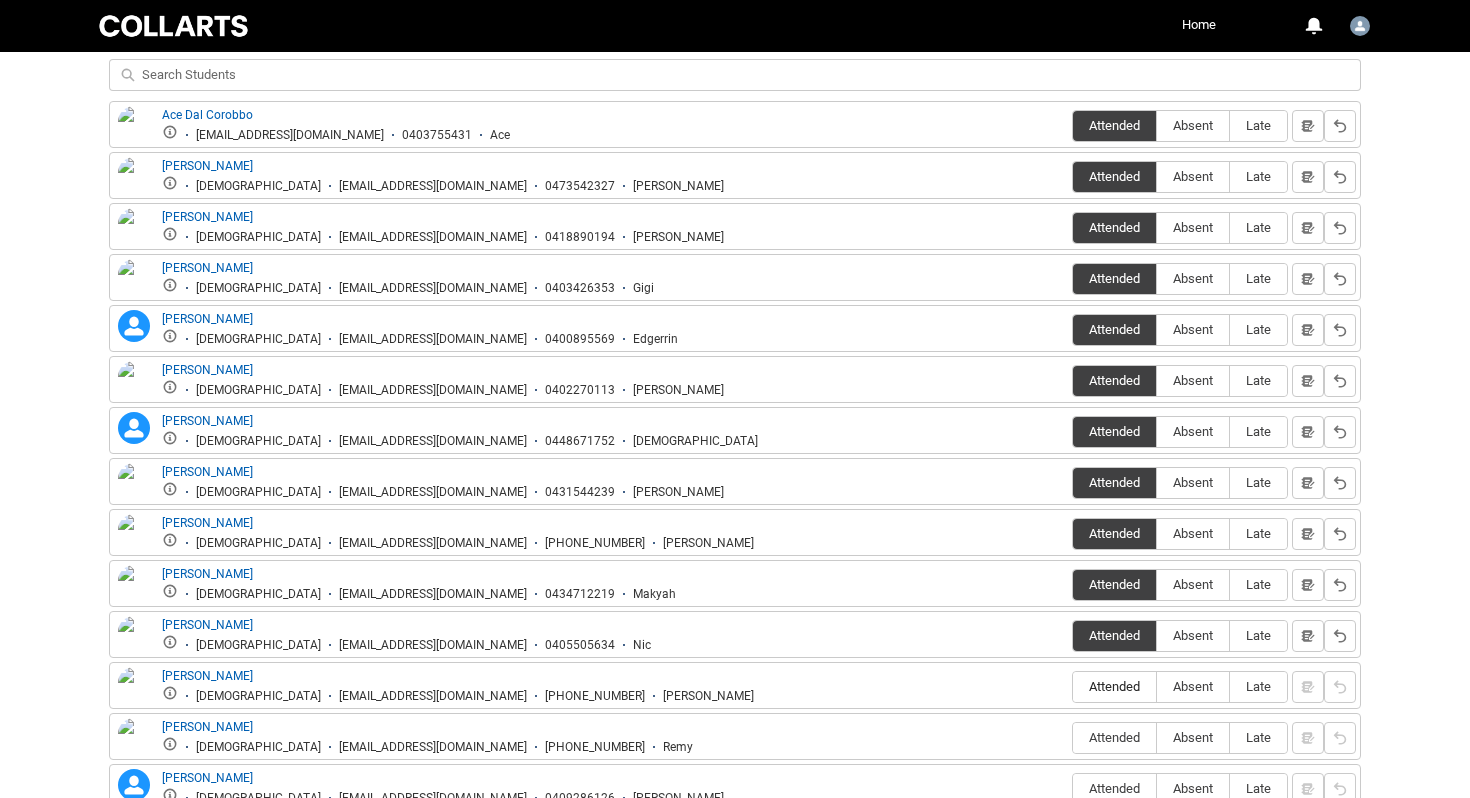 click on "Attended" at bounding box center [1114, 686] 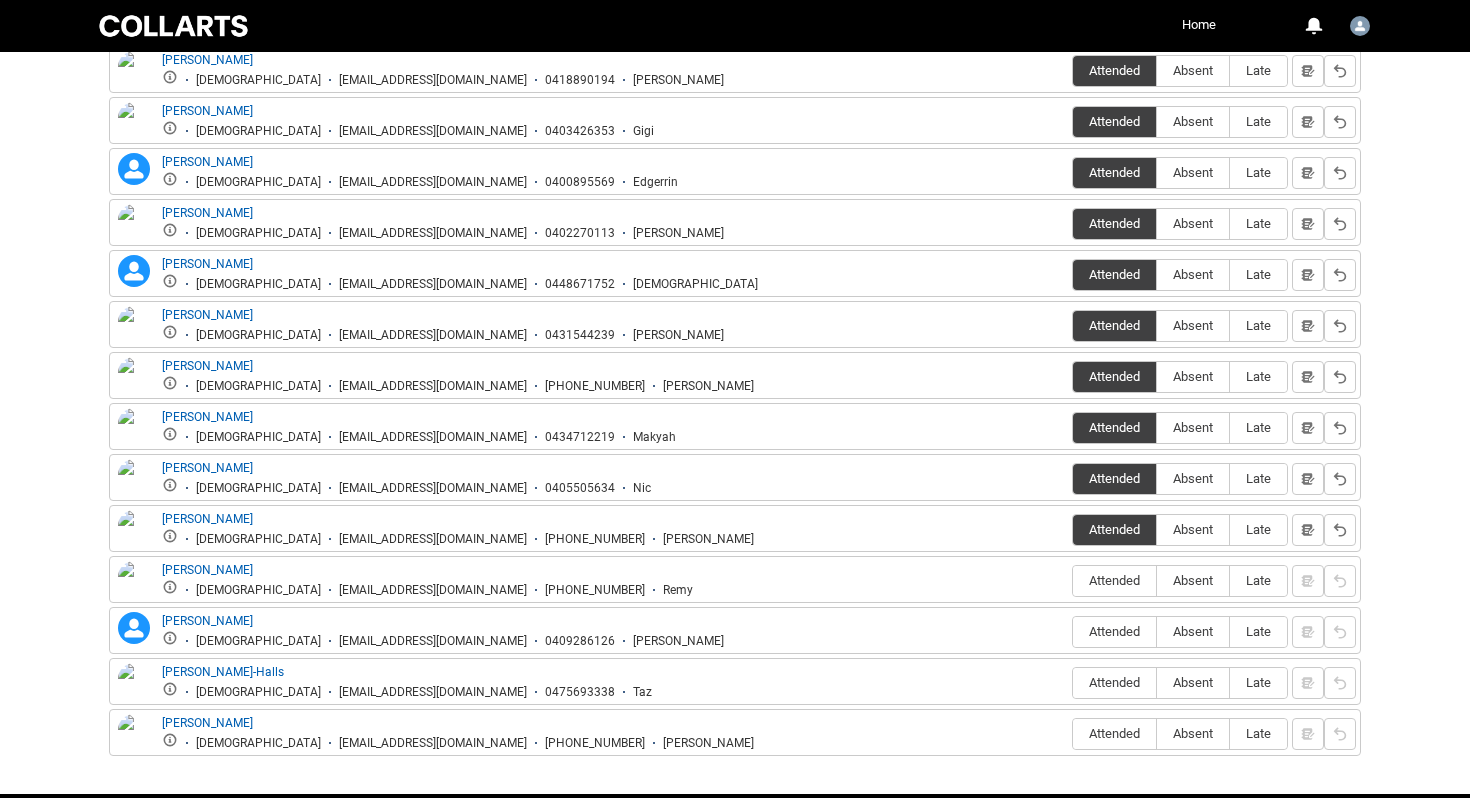 scroll, scrollTop: 864, scrollLeft: 0, axis: vertical 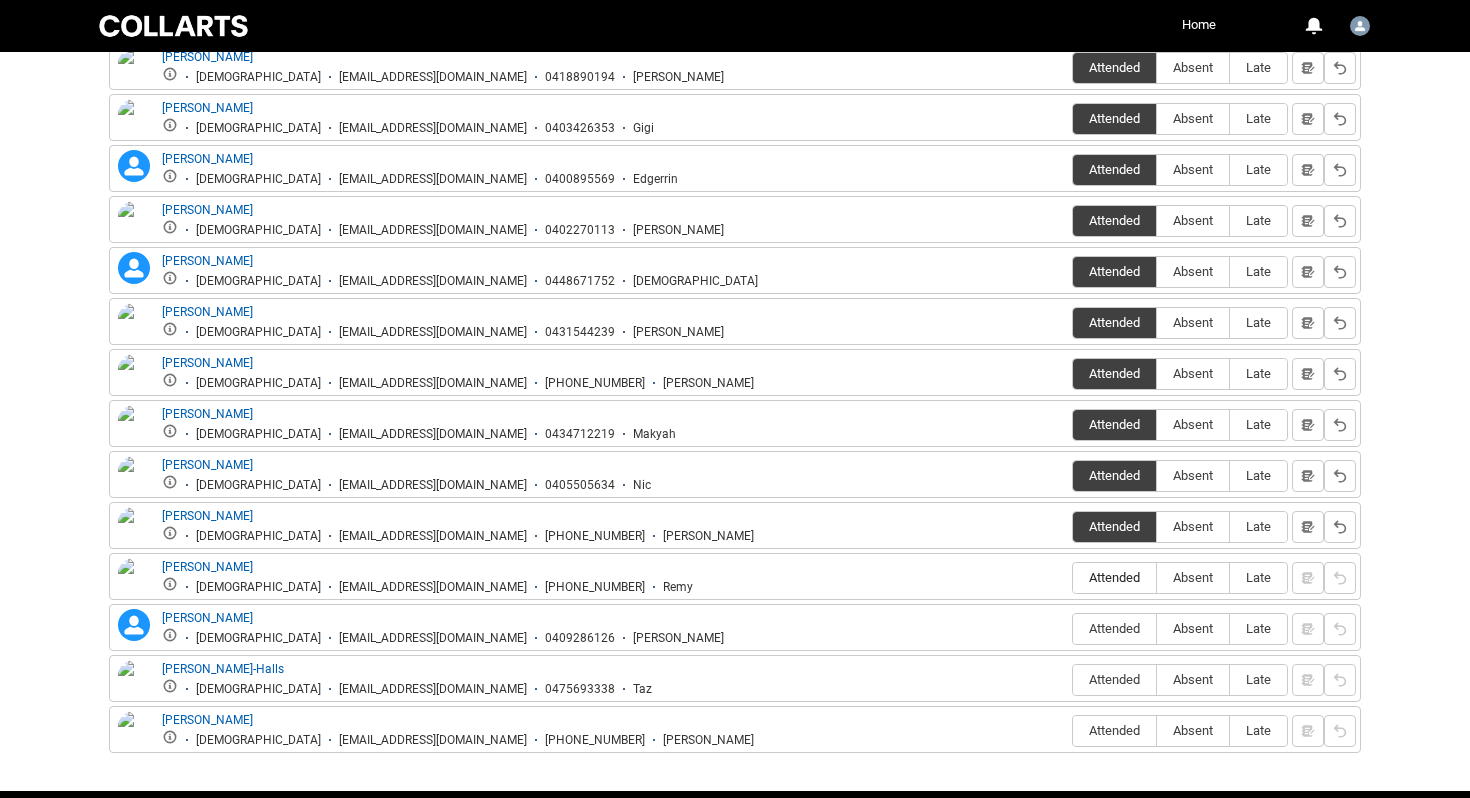 click on "Attended" at bounding box center (1114, 578) 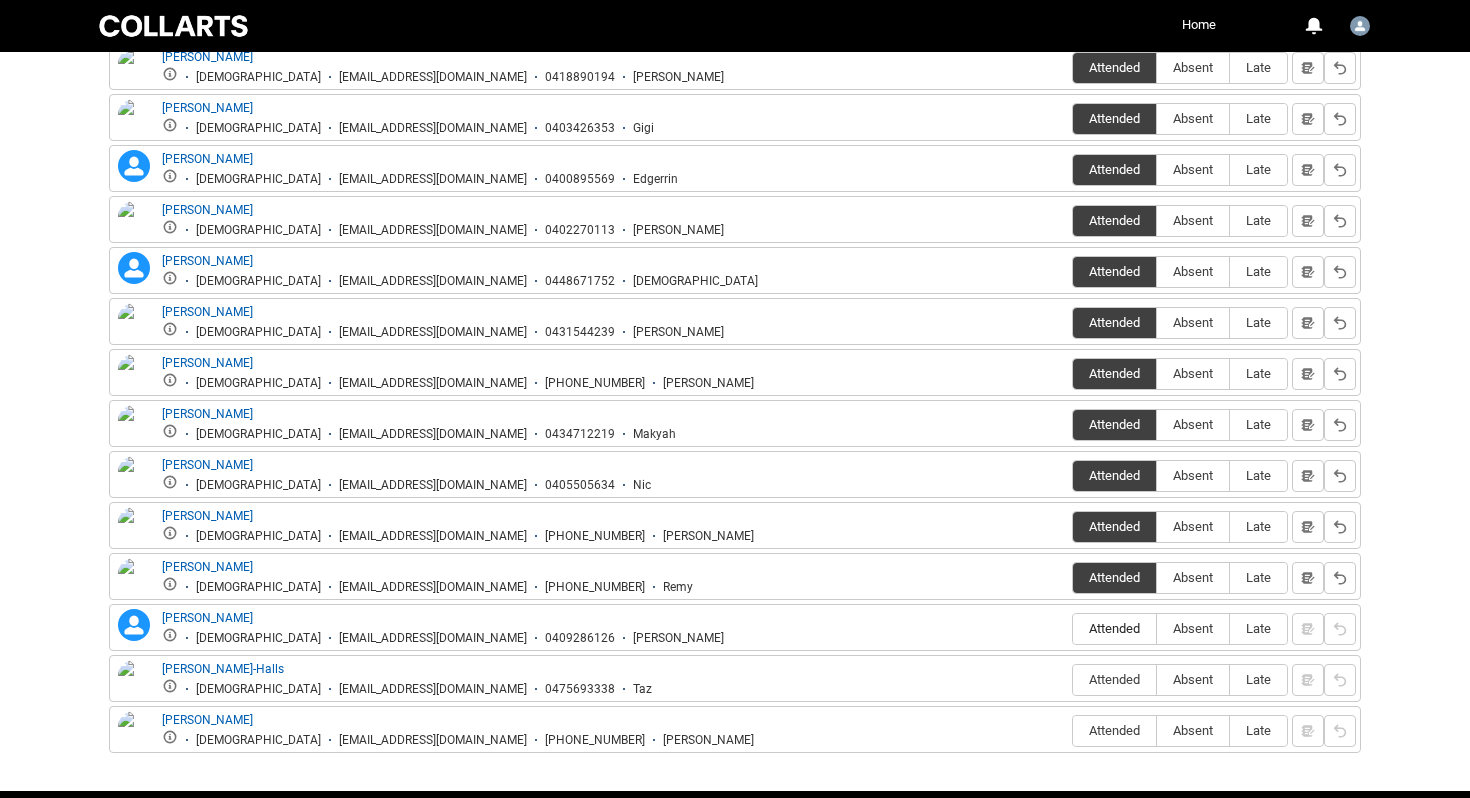 click on "Attended" at bounding box center (1114, 628) 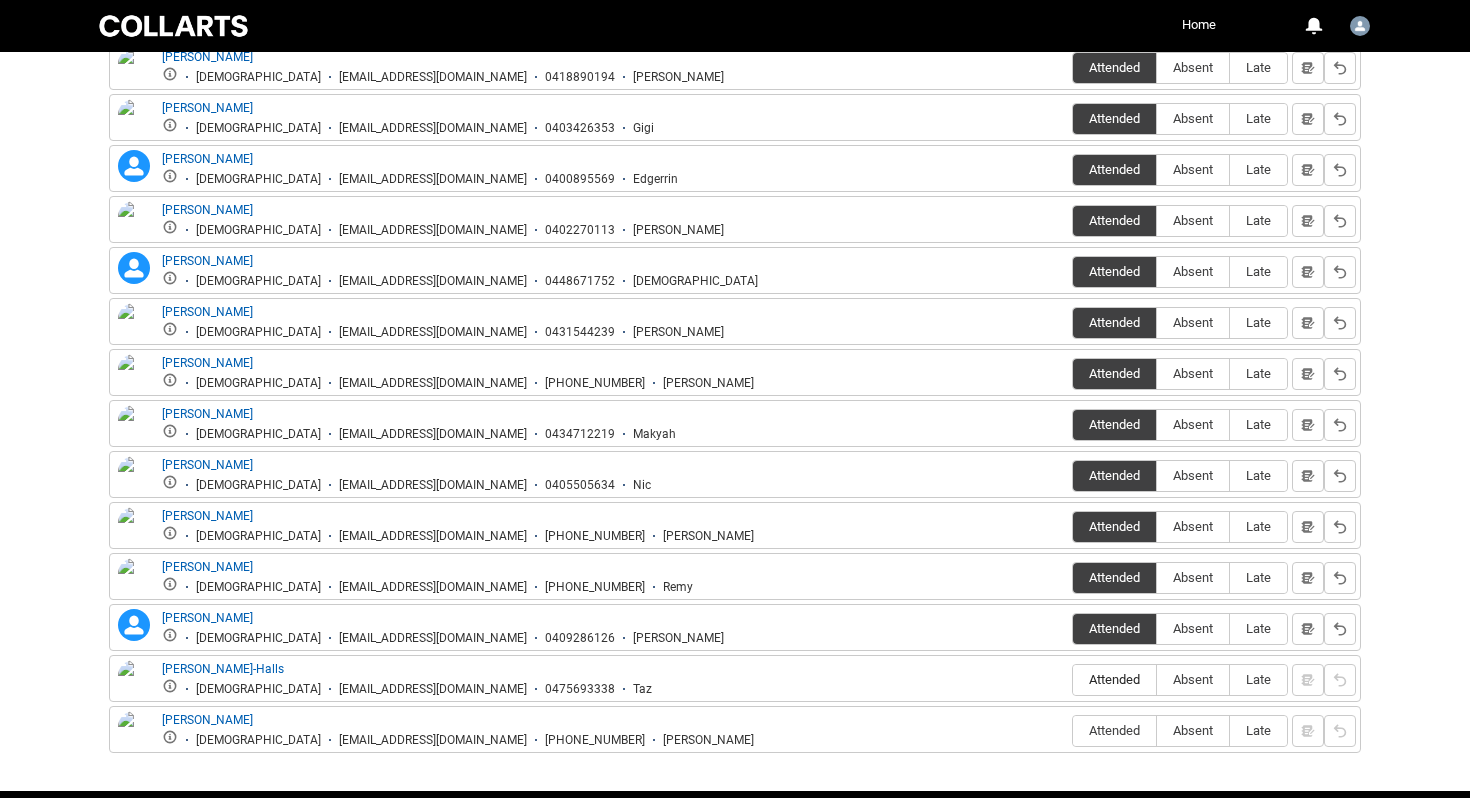 click on "Attended" at bounding box center (1114, 679) 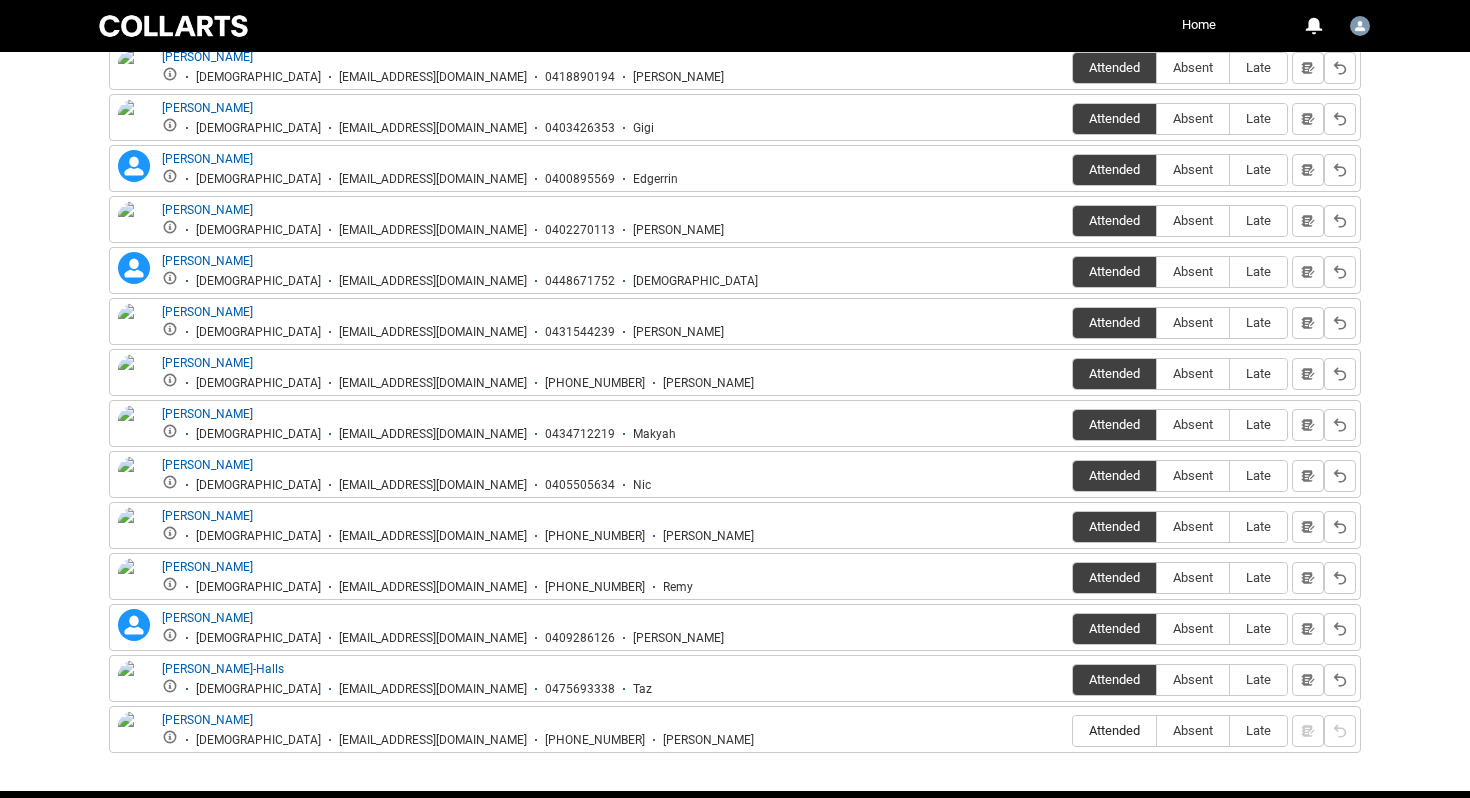 click on "Attended" at bounding box center (1114, 731) 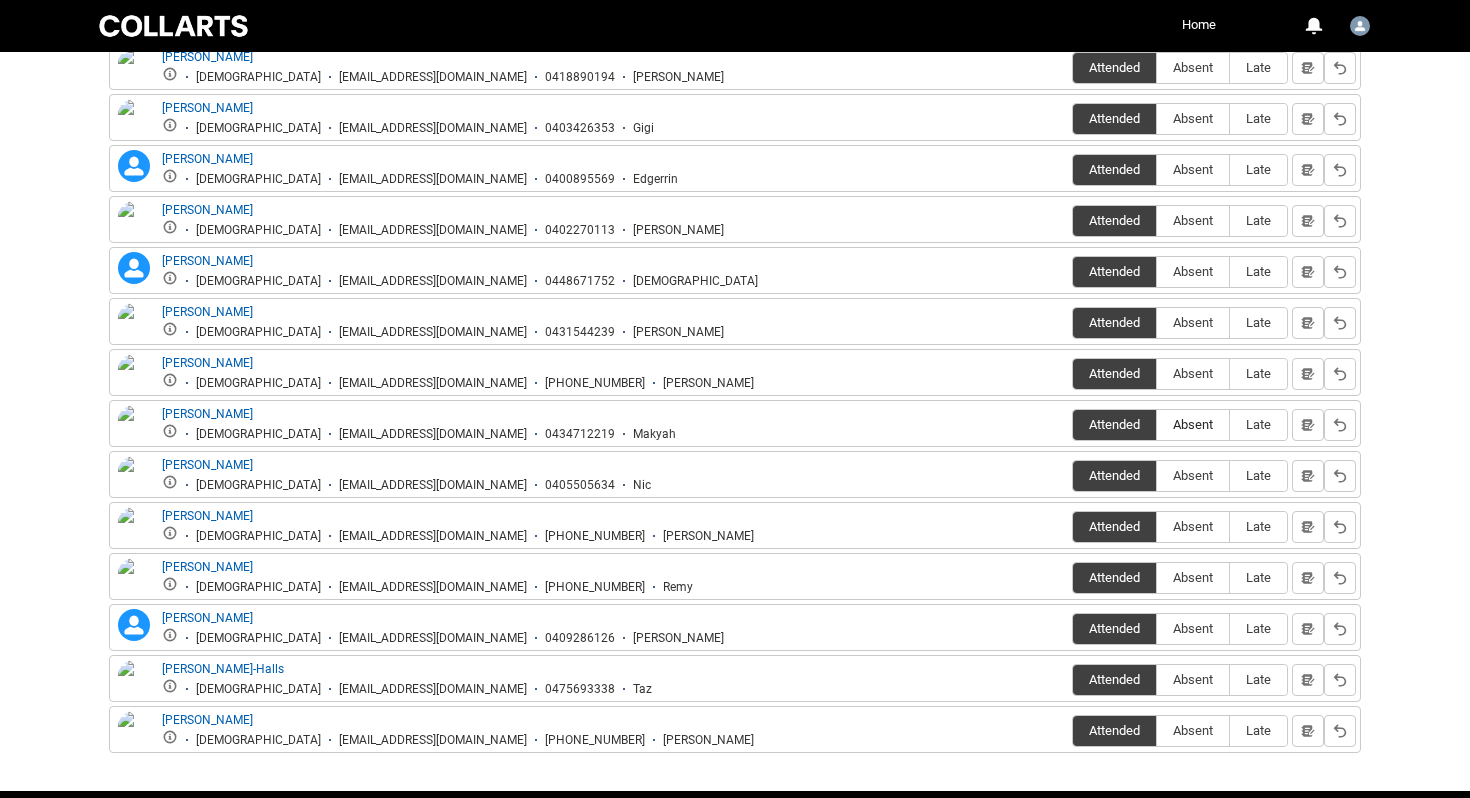 click on "Absent" at bounding box center (1193, 424) 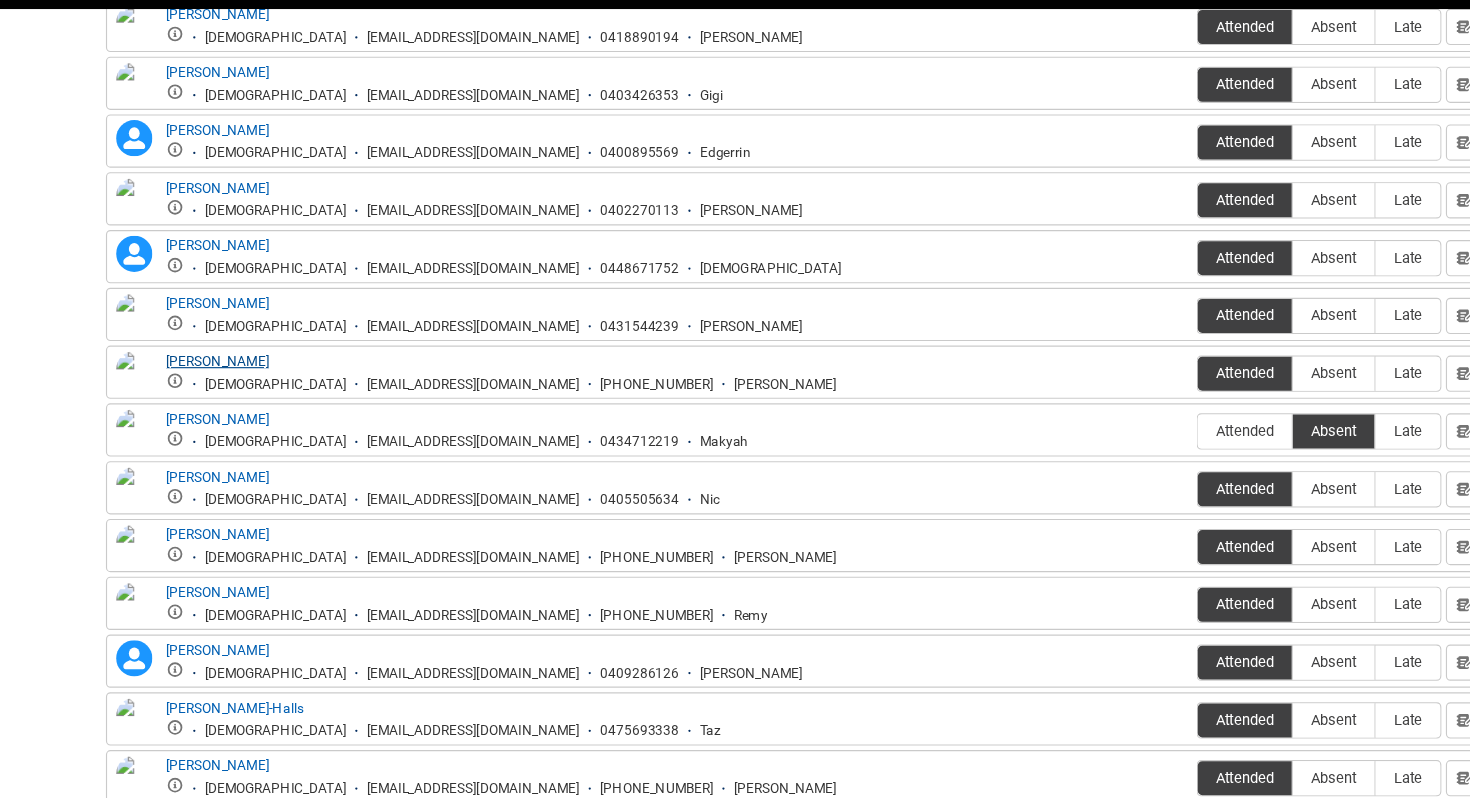 click on "[PERSON_NAME]" at bounding box center (207, 363) 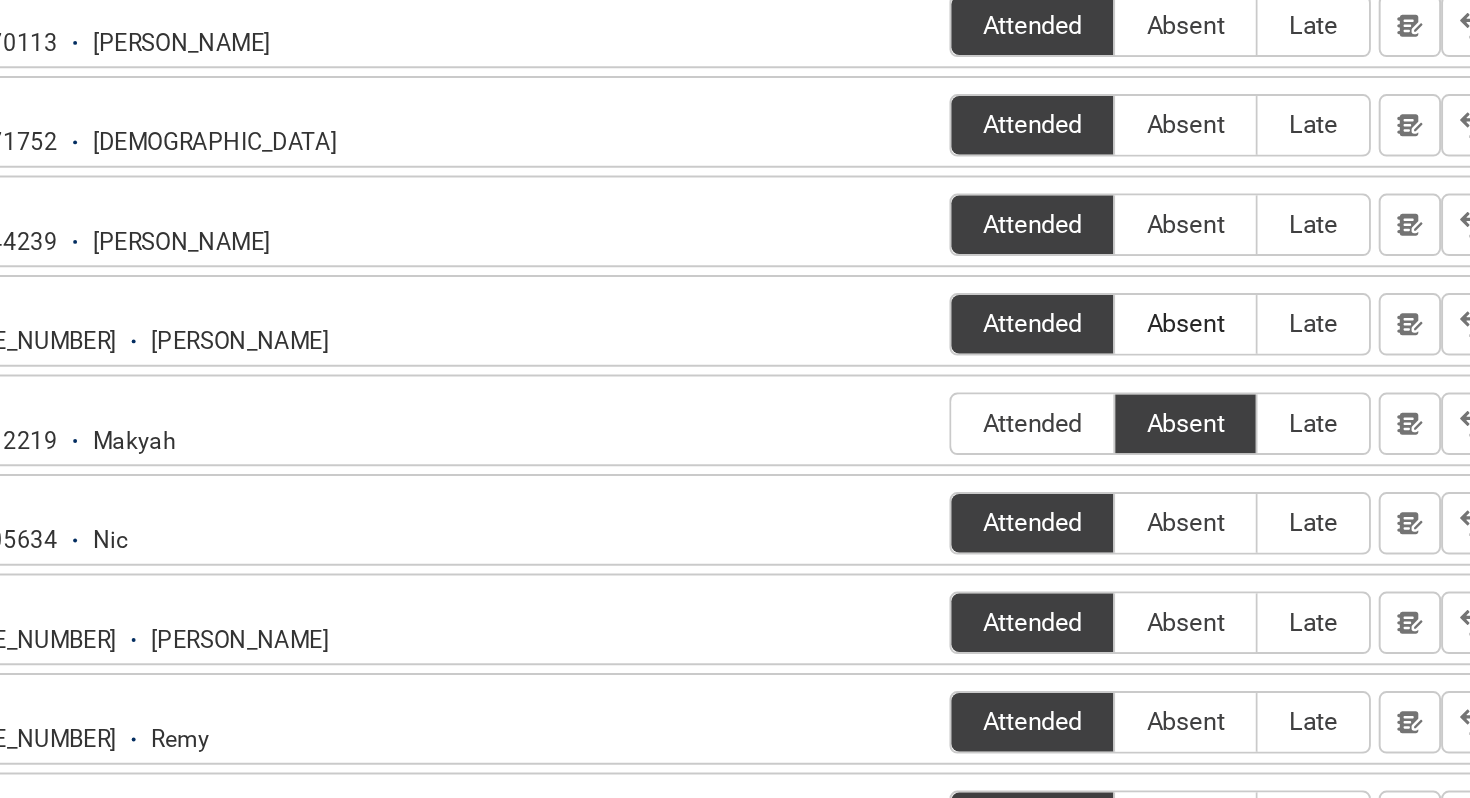 click on "Absent" at bounding box center (1193, 373) 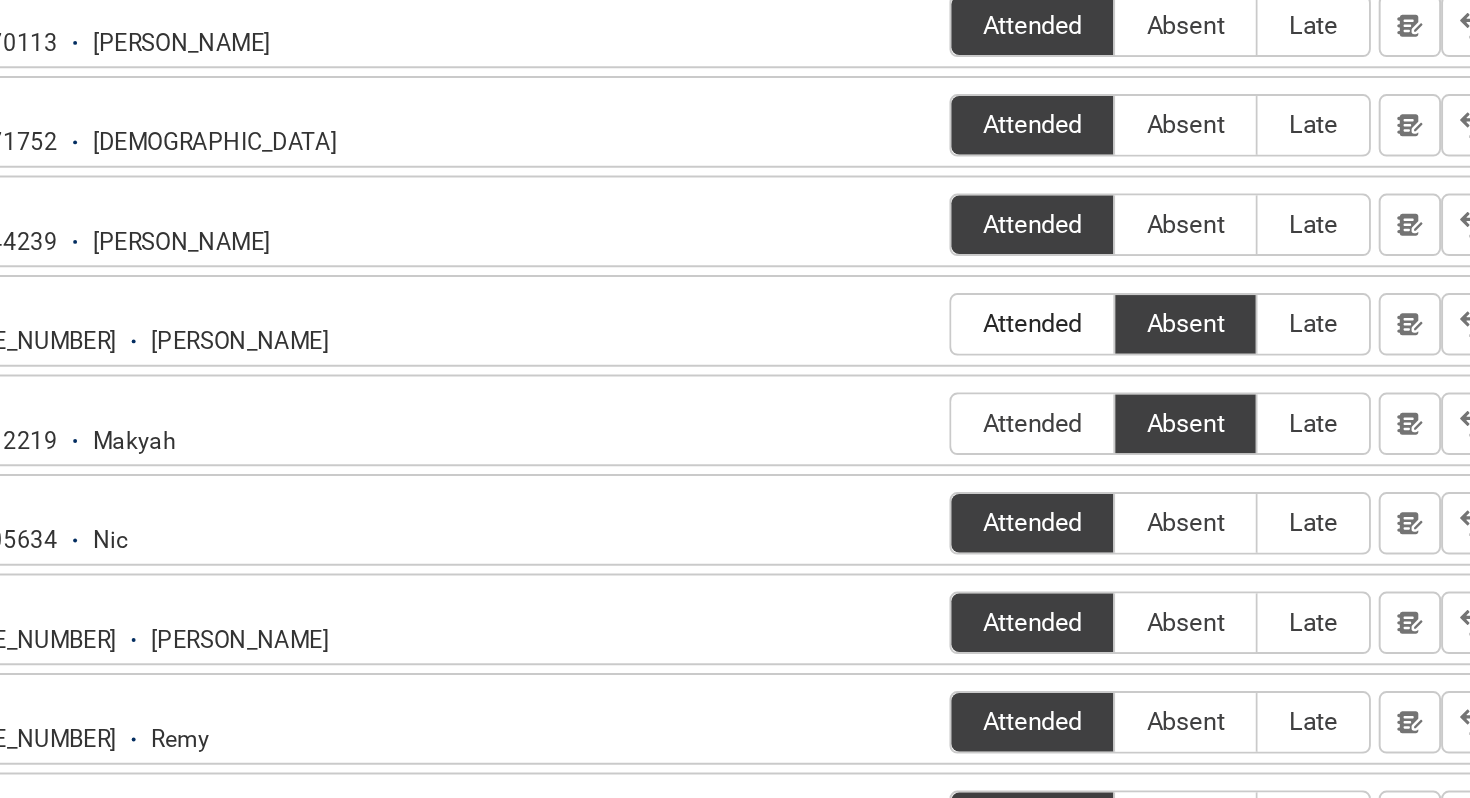 click on "Attended" at bounding box center [1114, 373] 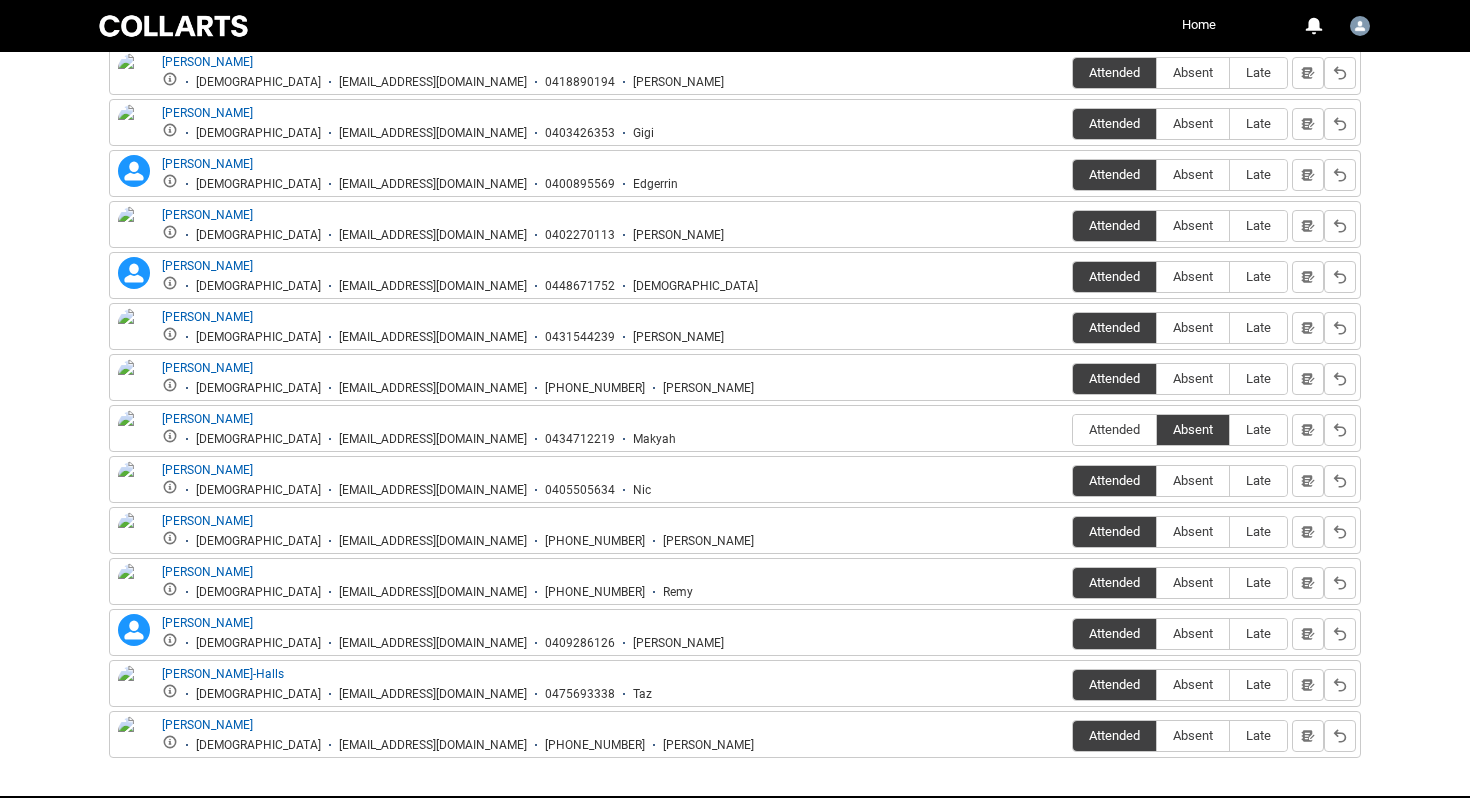scroll, scrollTop: 922, scrollLeft: 0, axis: vertical 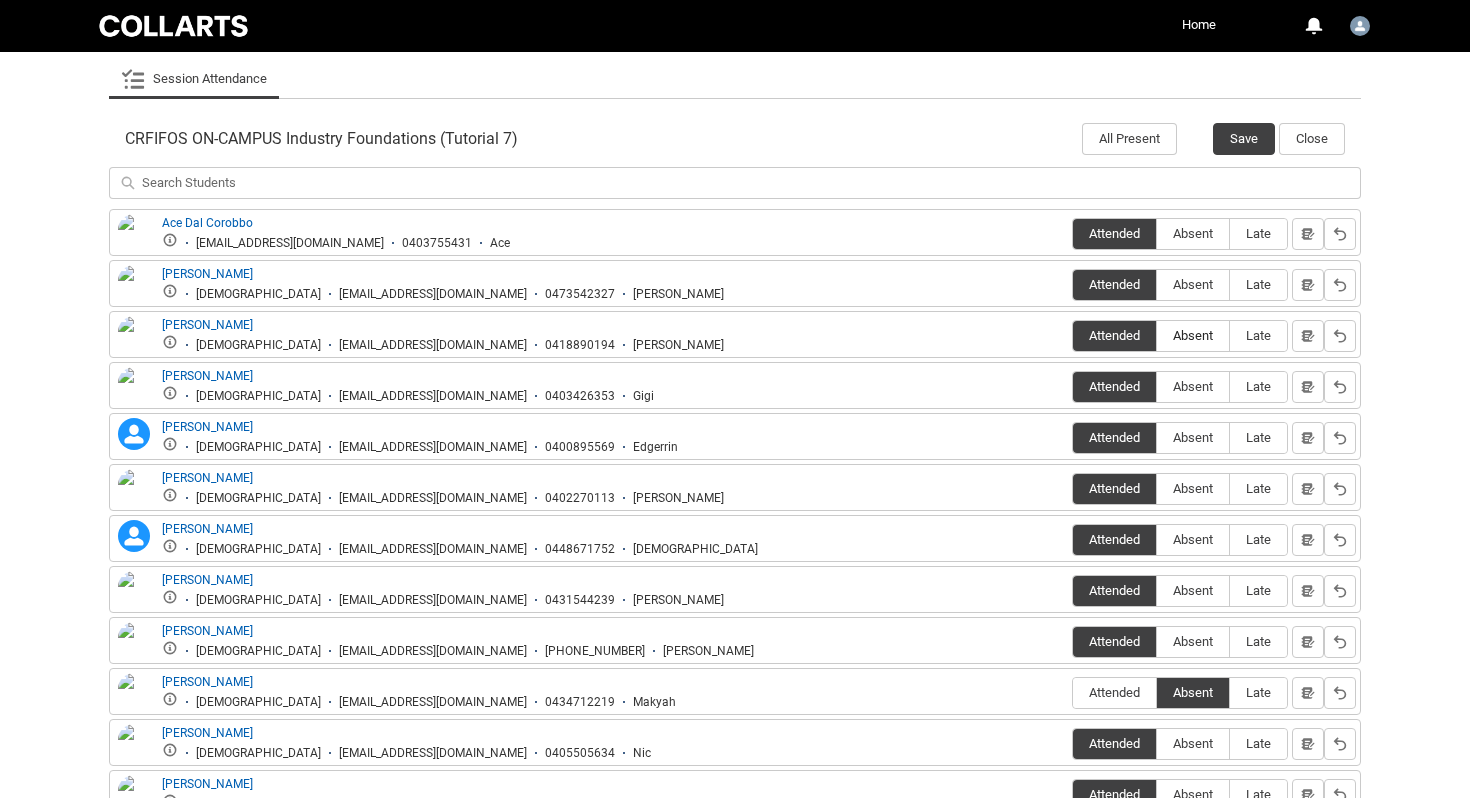 click on "Absent" at bounding box center [1193, 335] 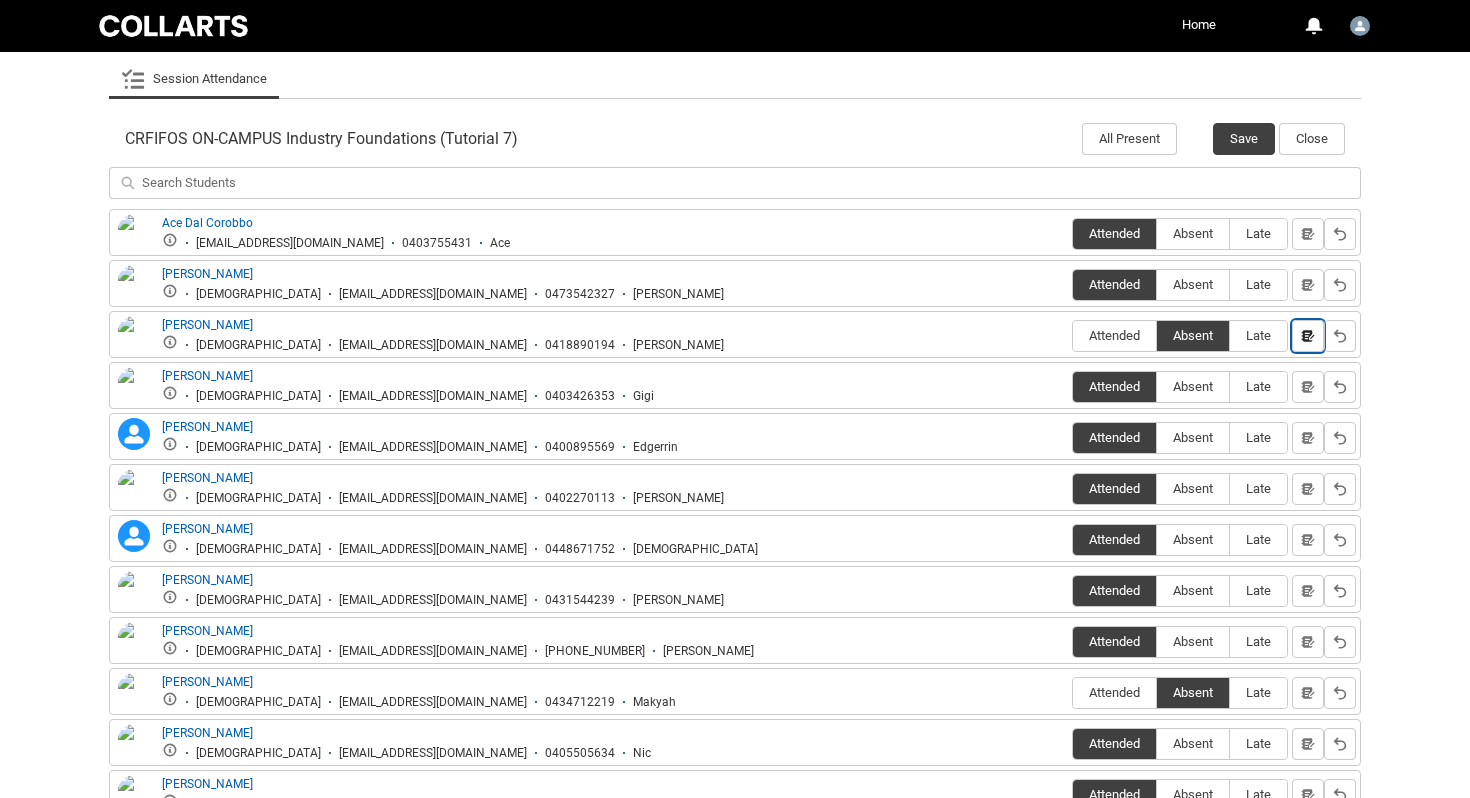 click 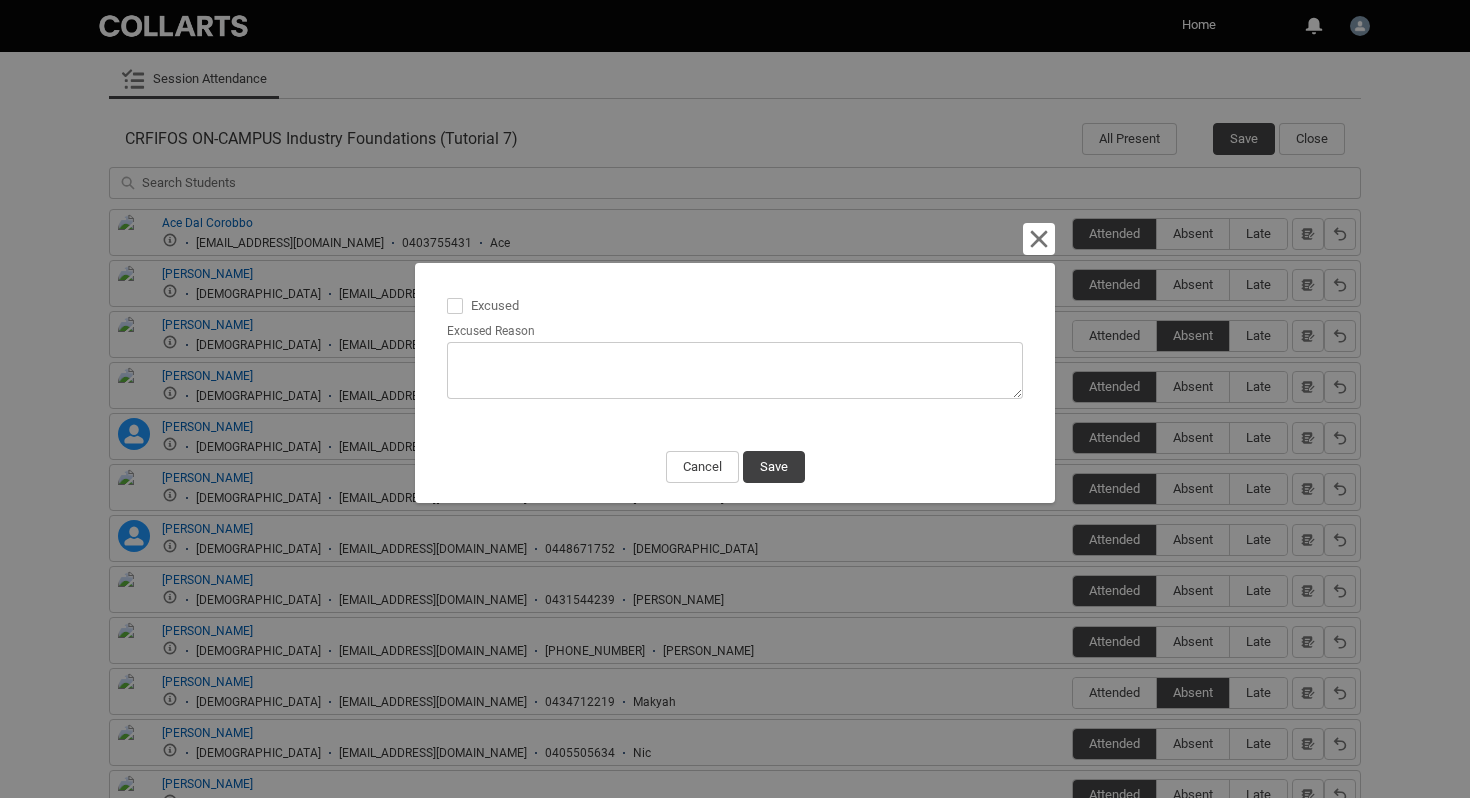 click at bounding box center [455, 306] 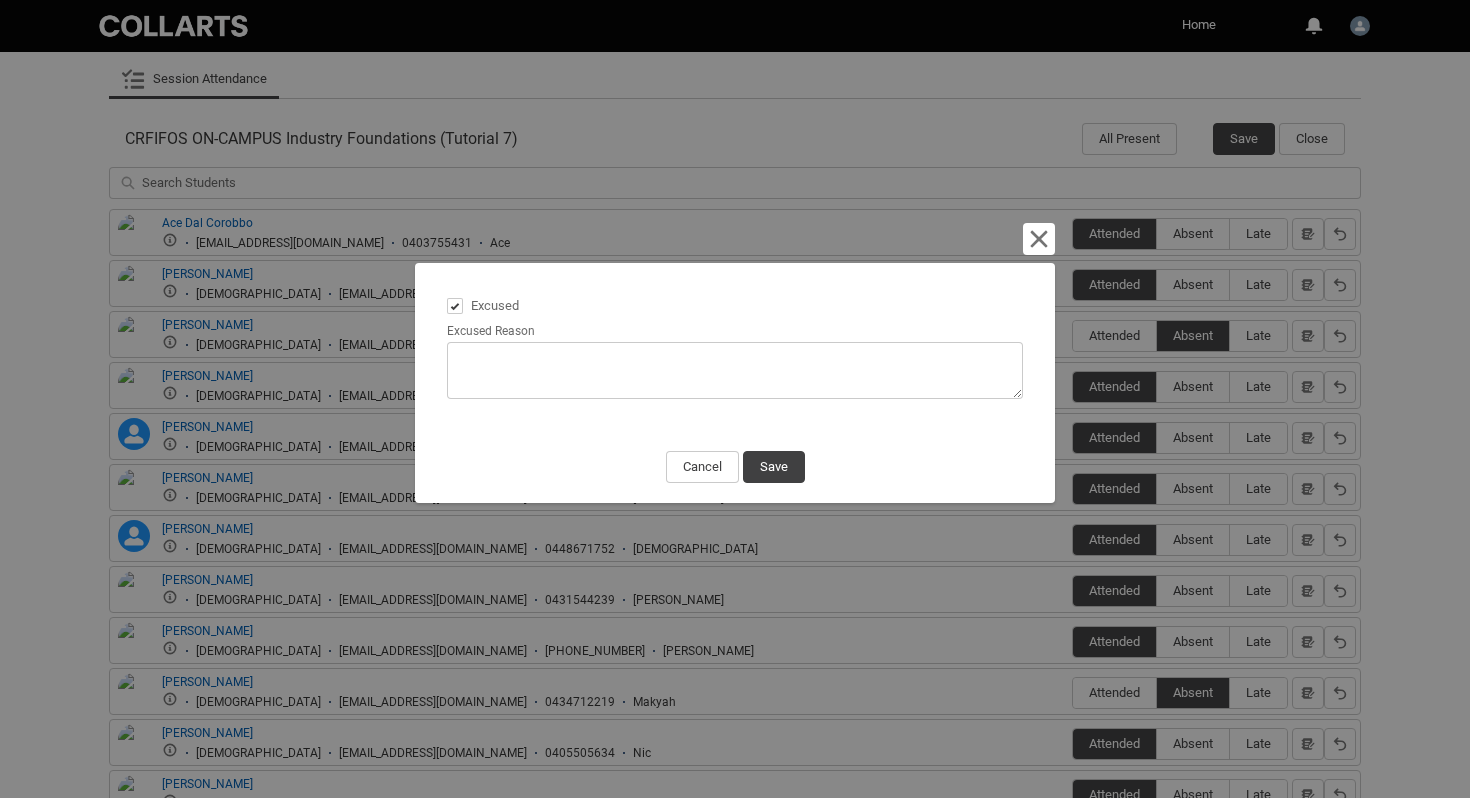 click on "Excused Reason" at bounding box center [735, 370] 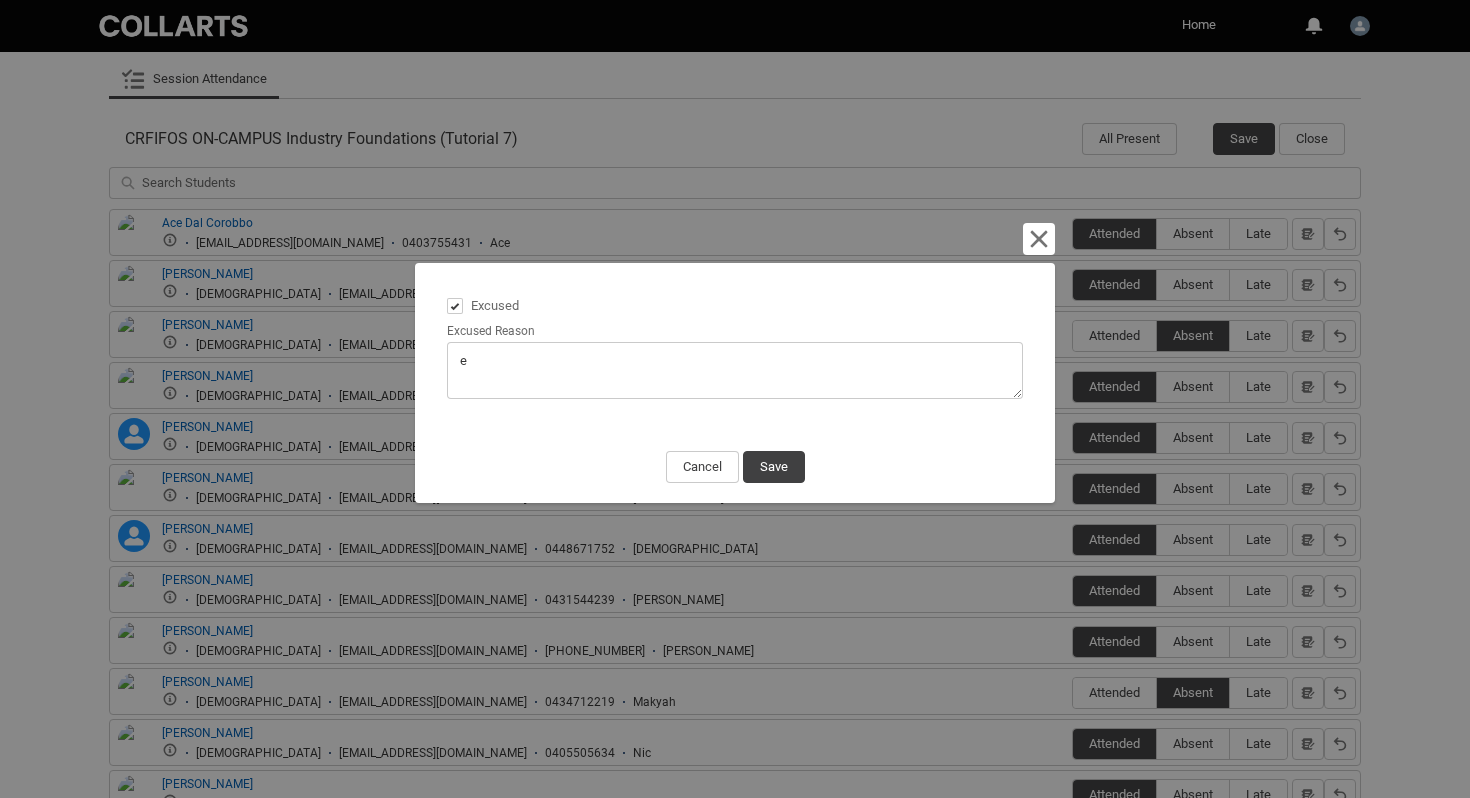 type on "em" 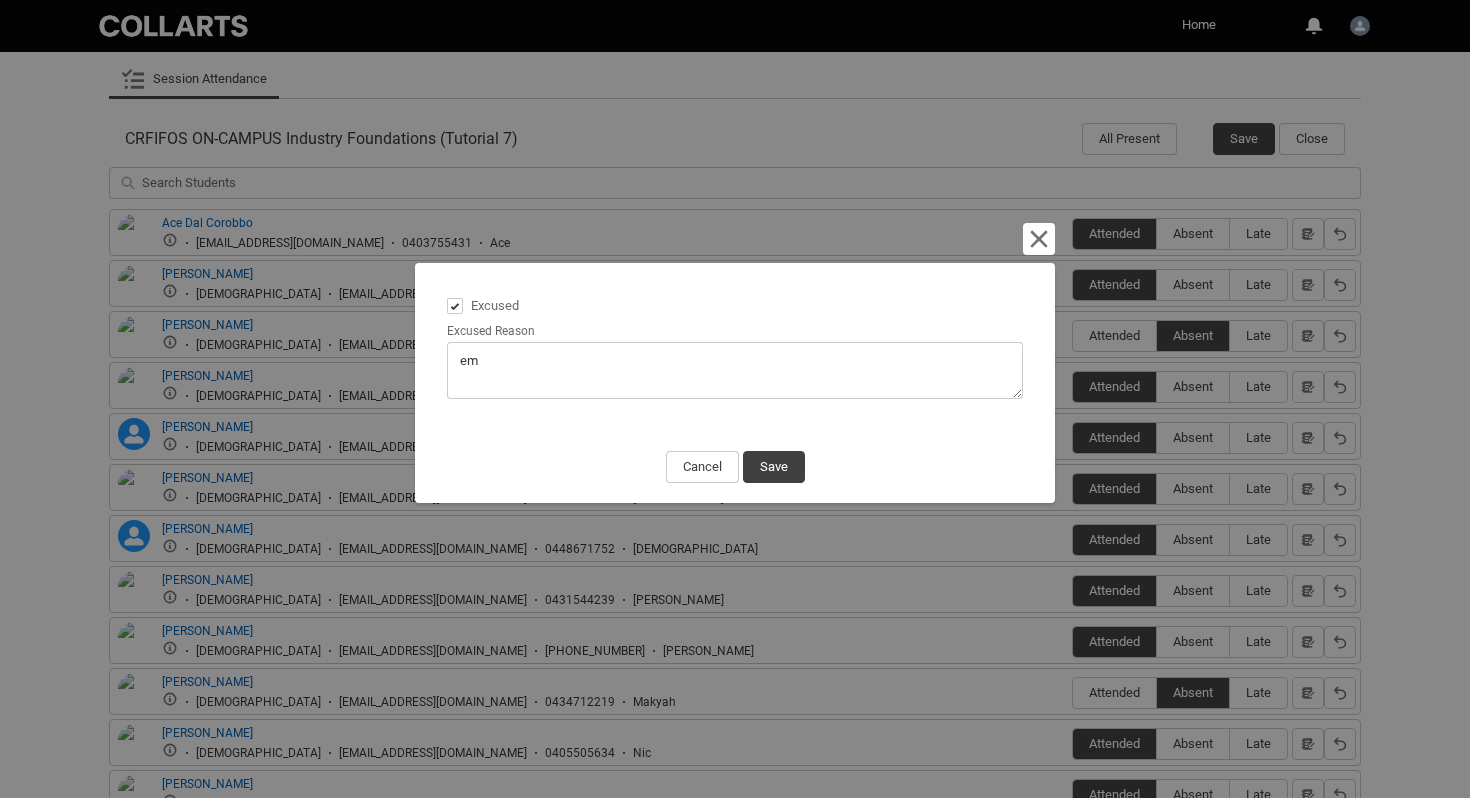 type on "ema" 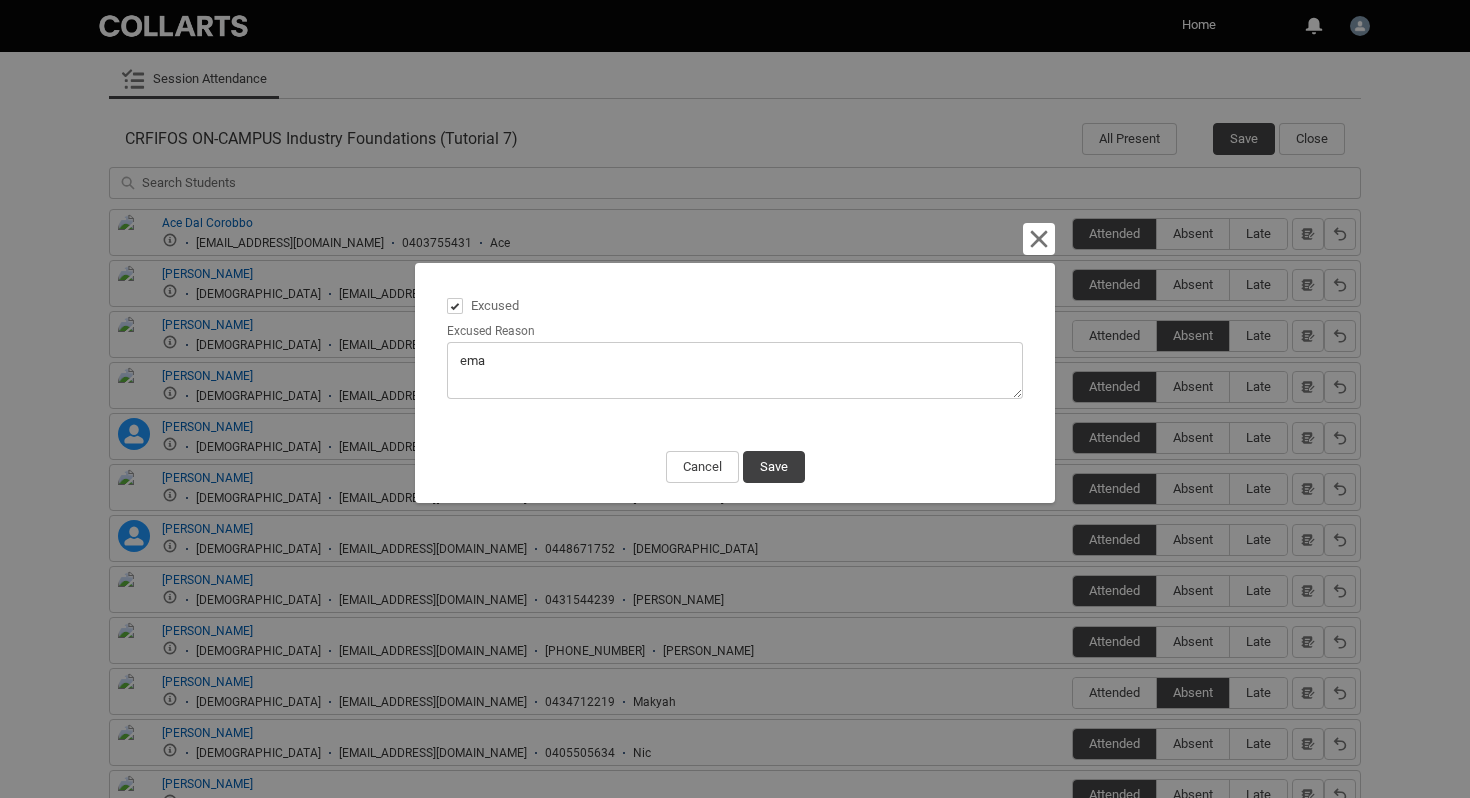 type on "emai" 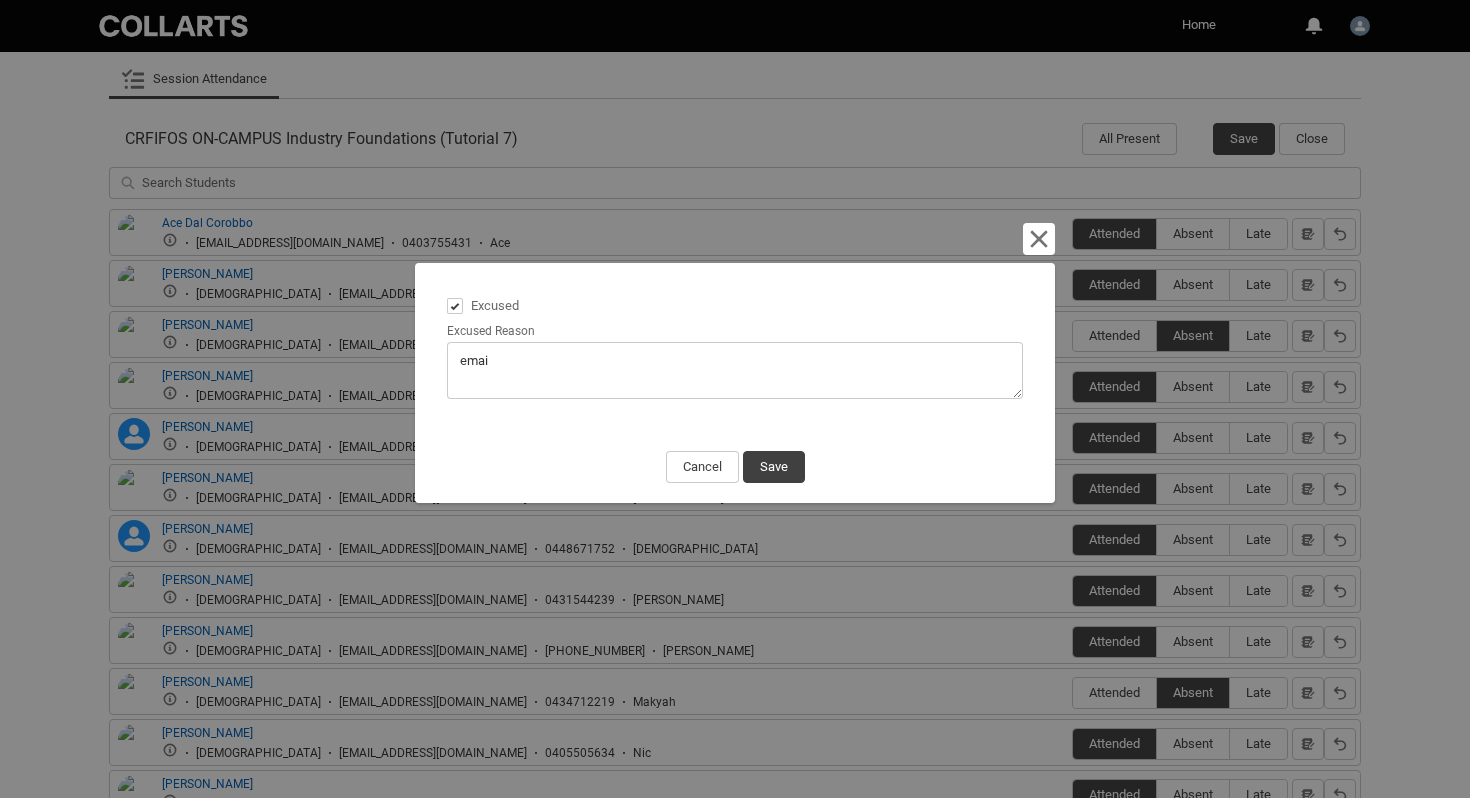 type on "email" 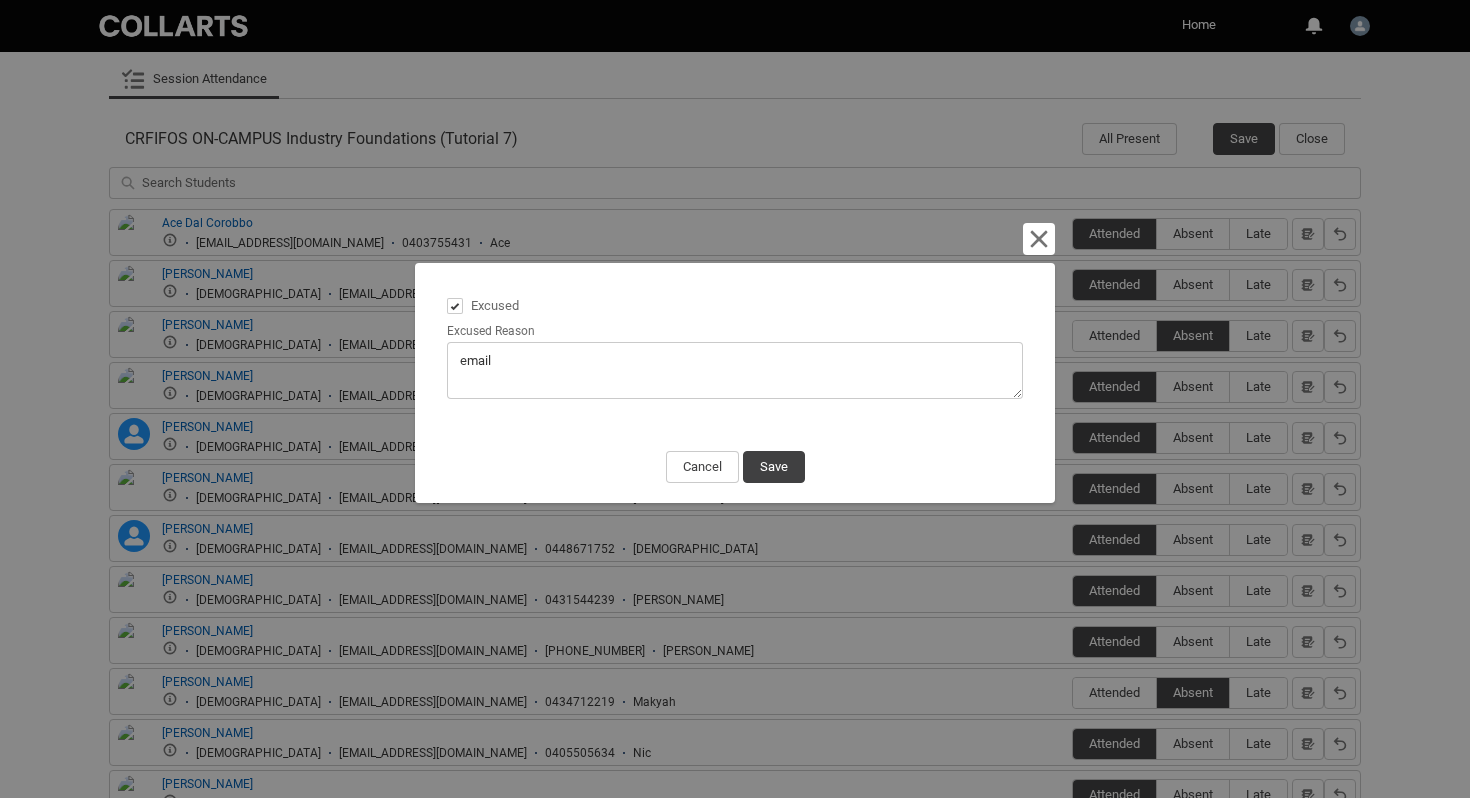 type on "emaile" 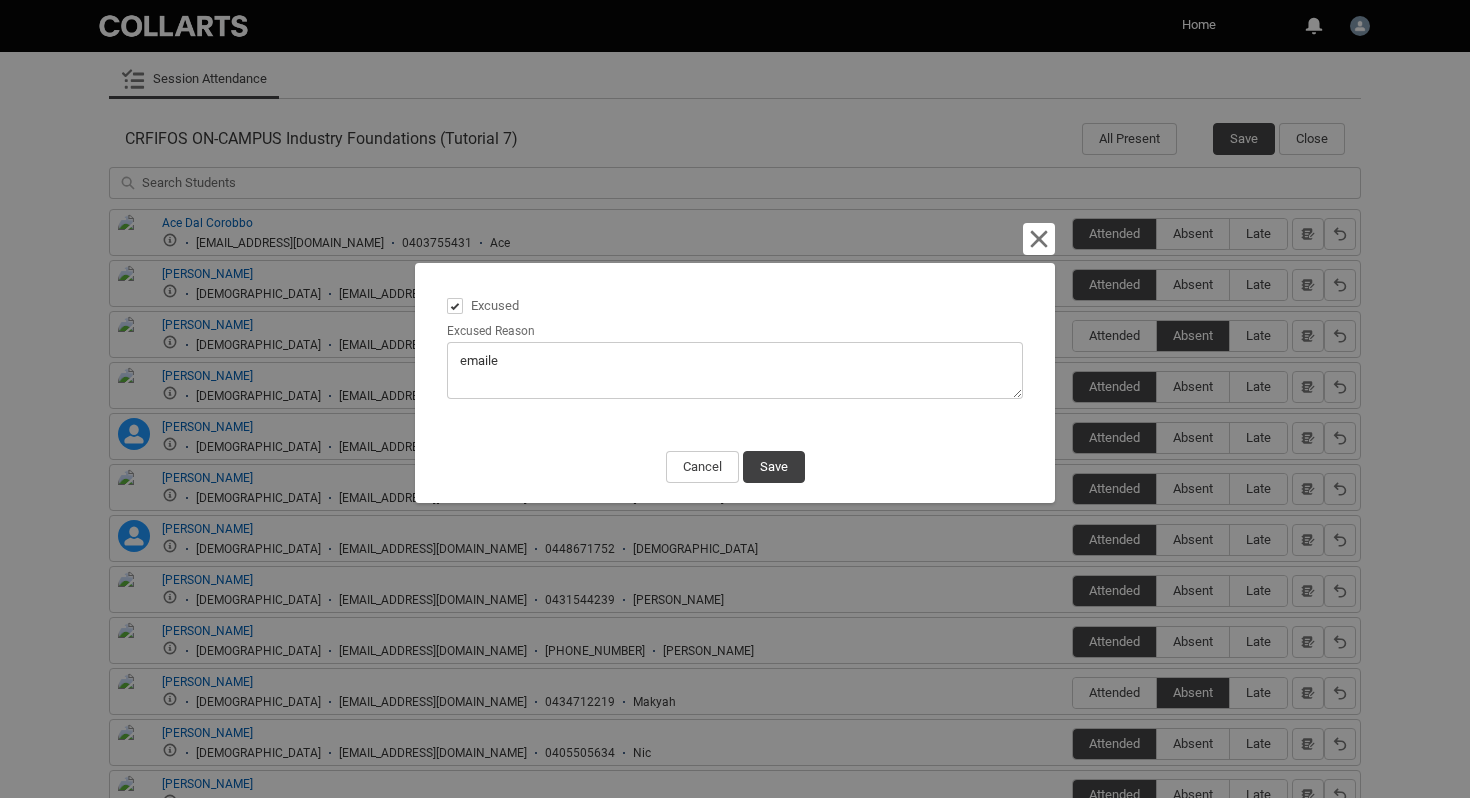 type on "emailed" 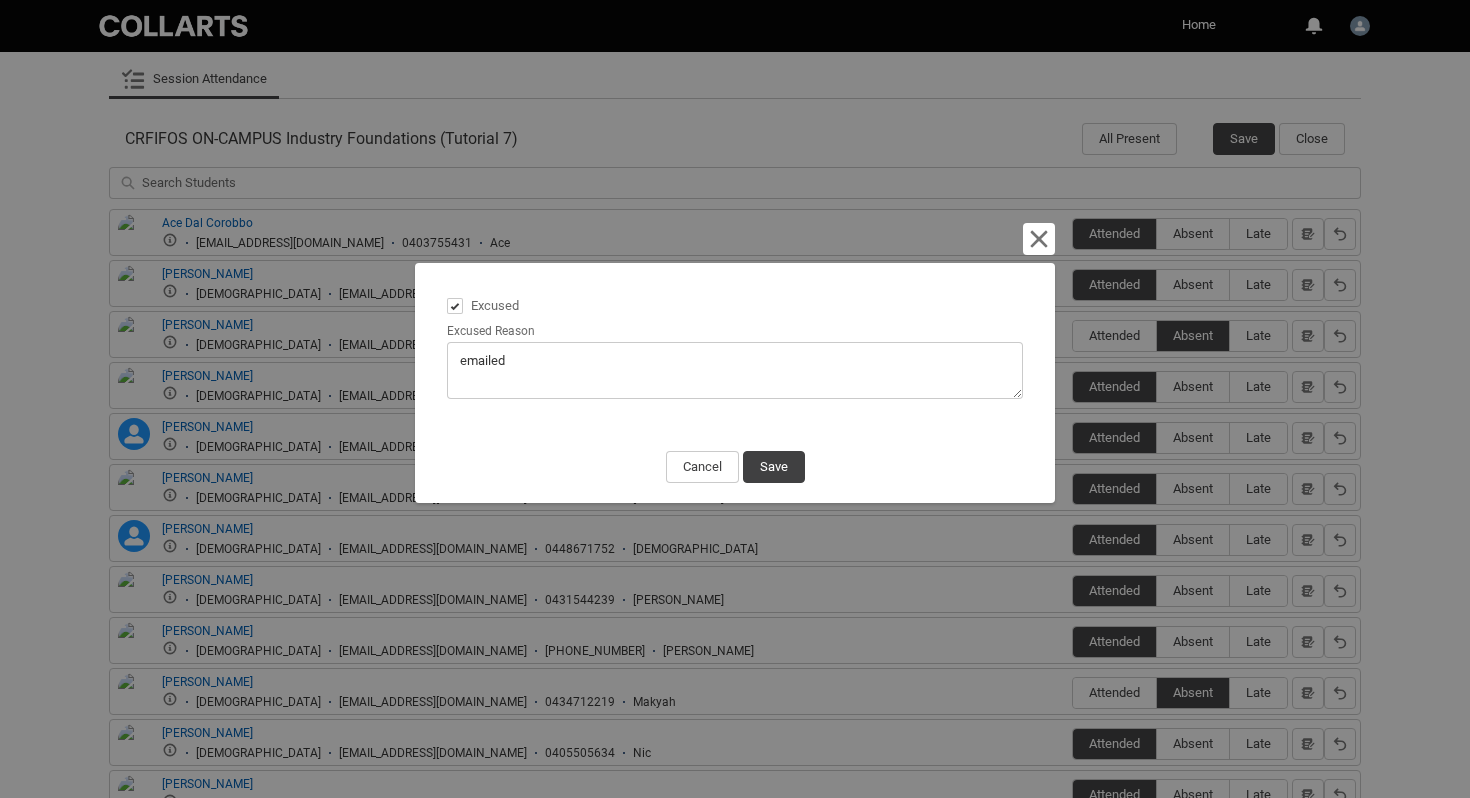 type on "emailed" 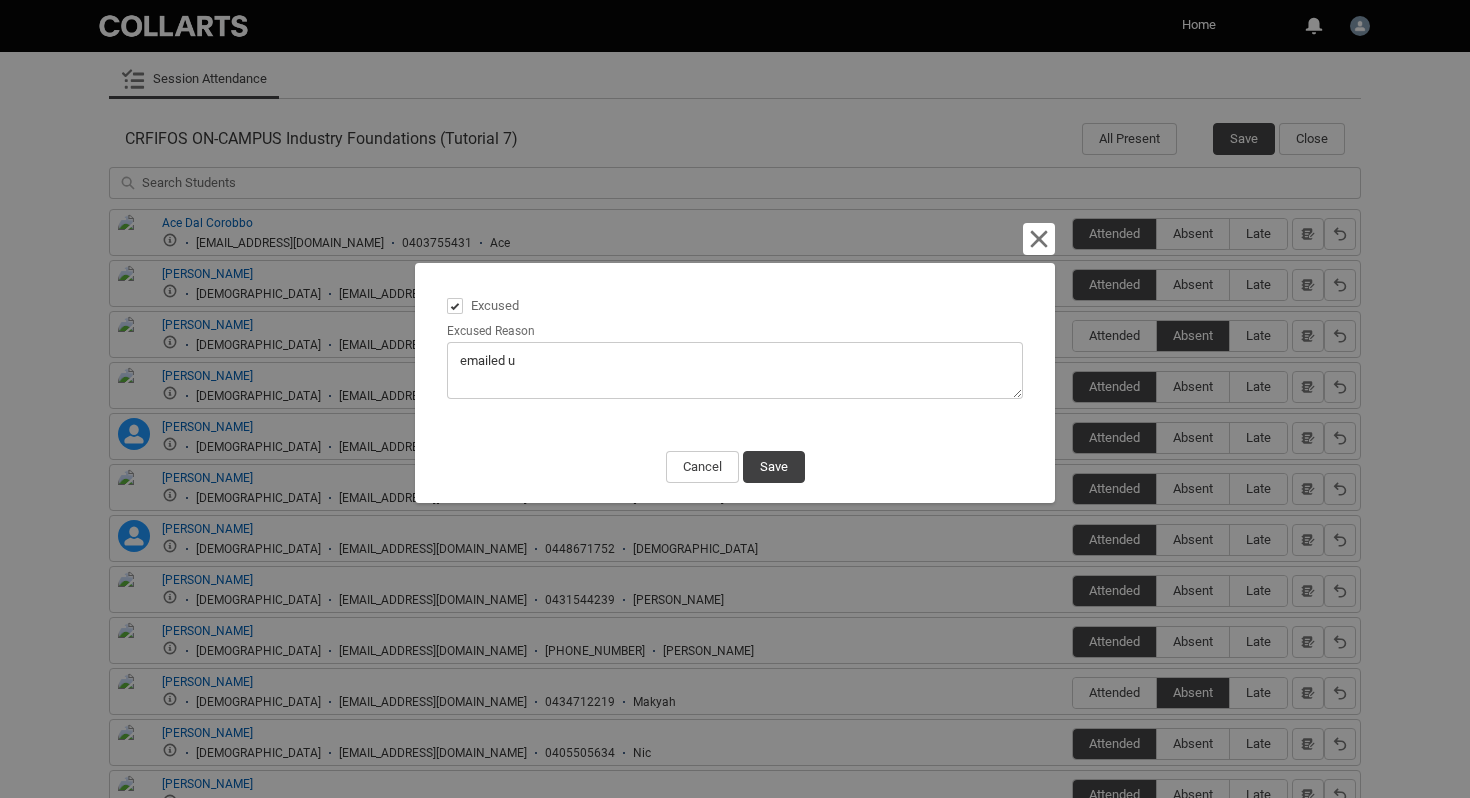 type on "emailed un" 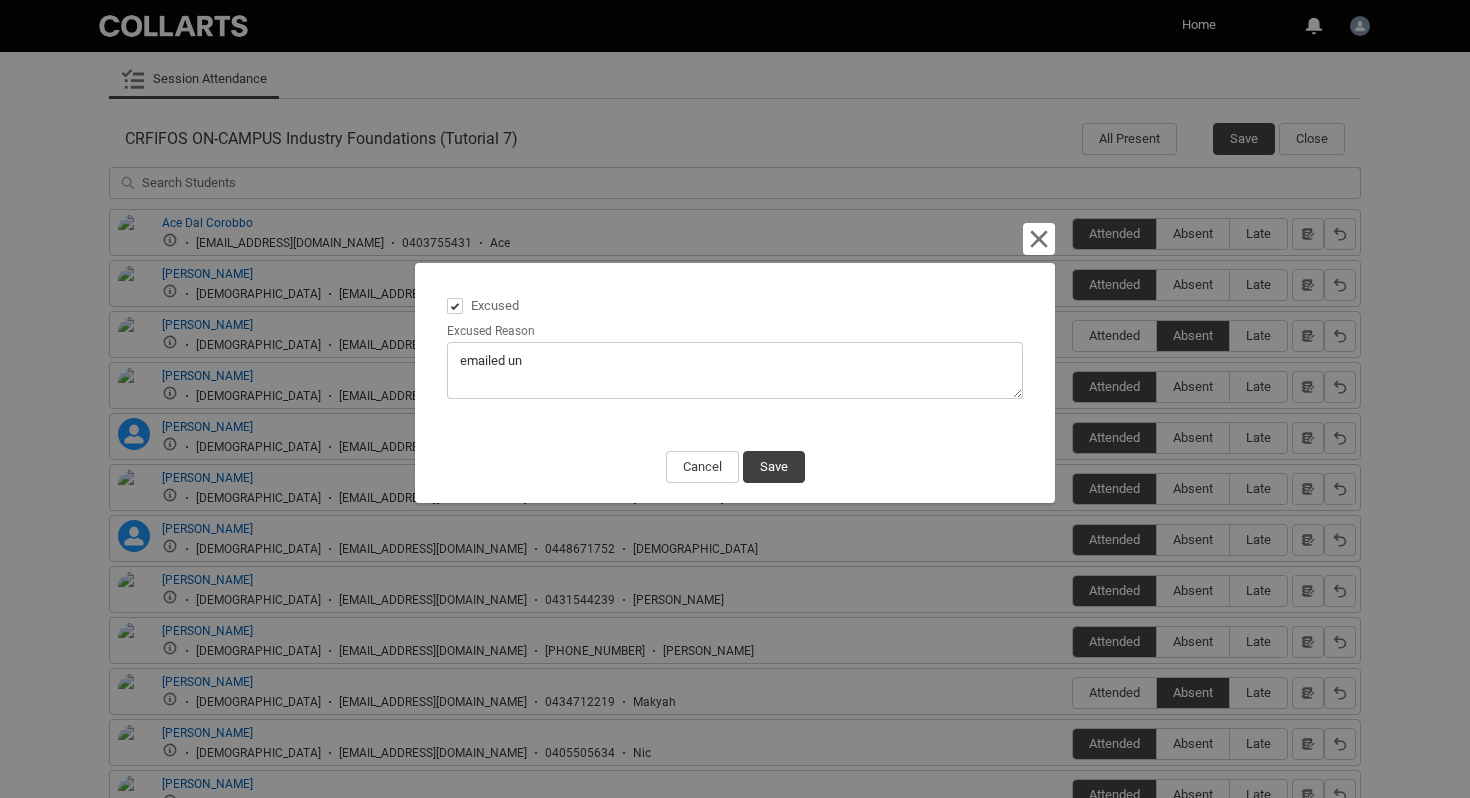 type on "emailed unw" 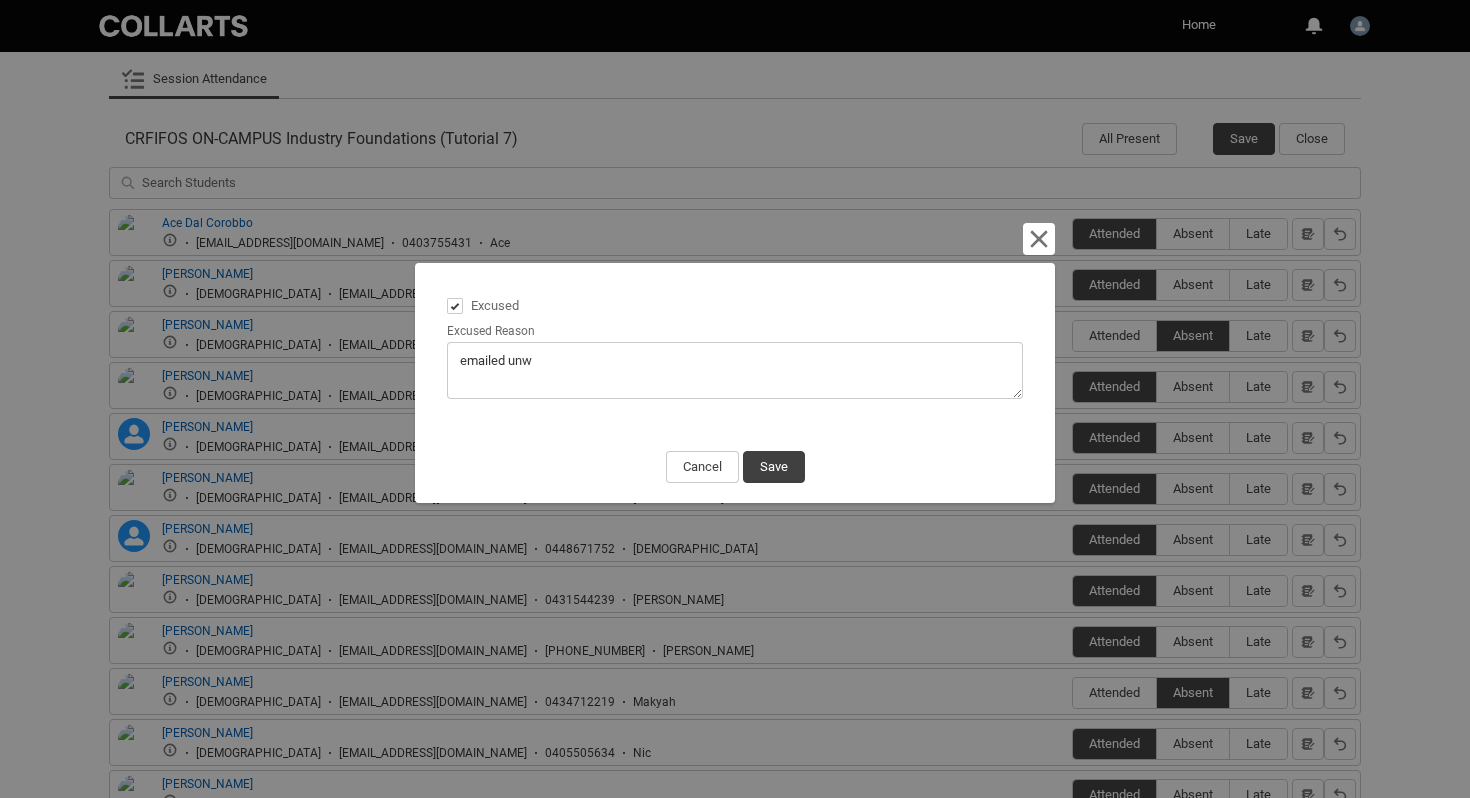 type on "emailed unwe" 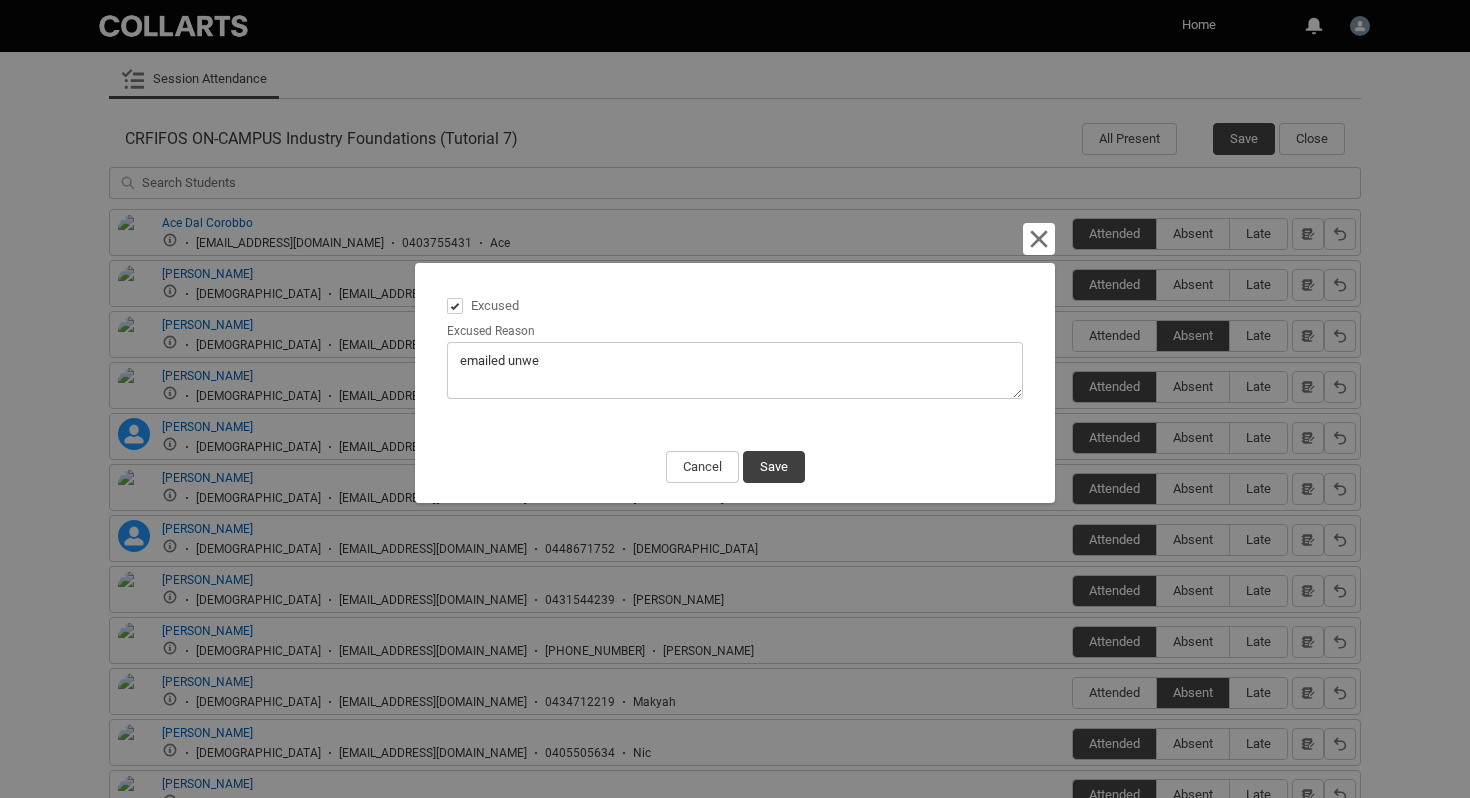 type on "emailed unwel" 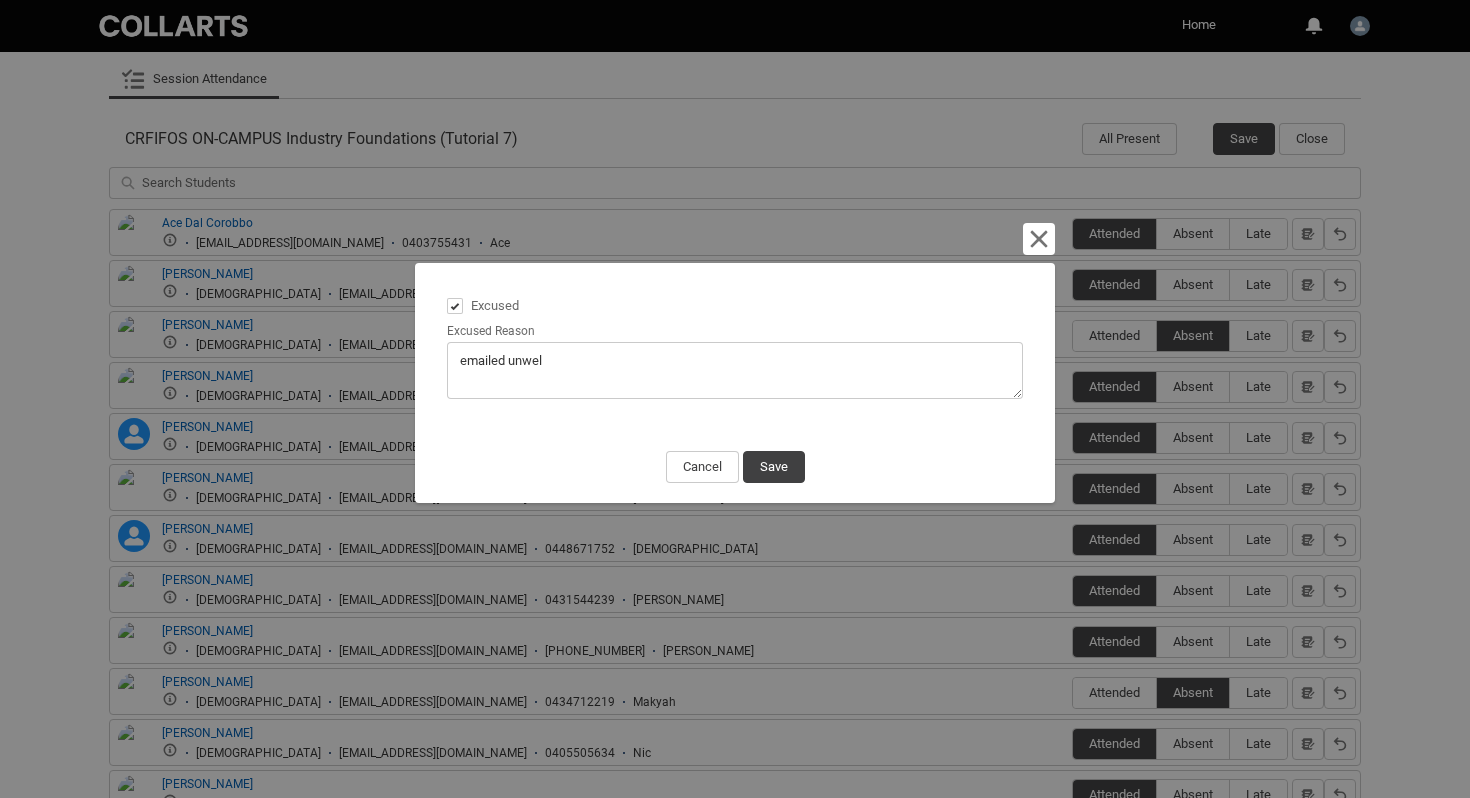 type on "emailed unwell" 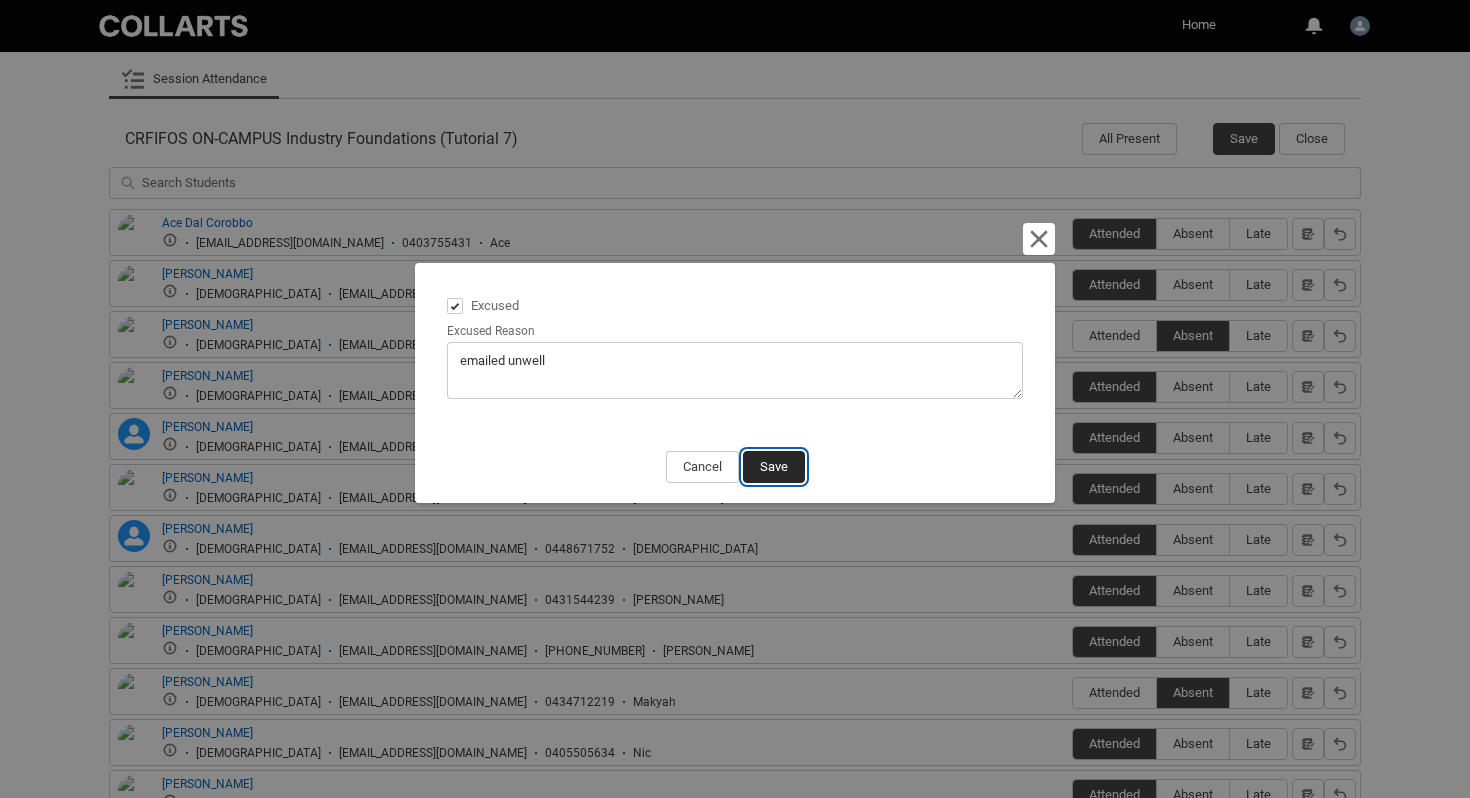 click on "Save" at bounding box center (774, 467) 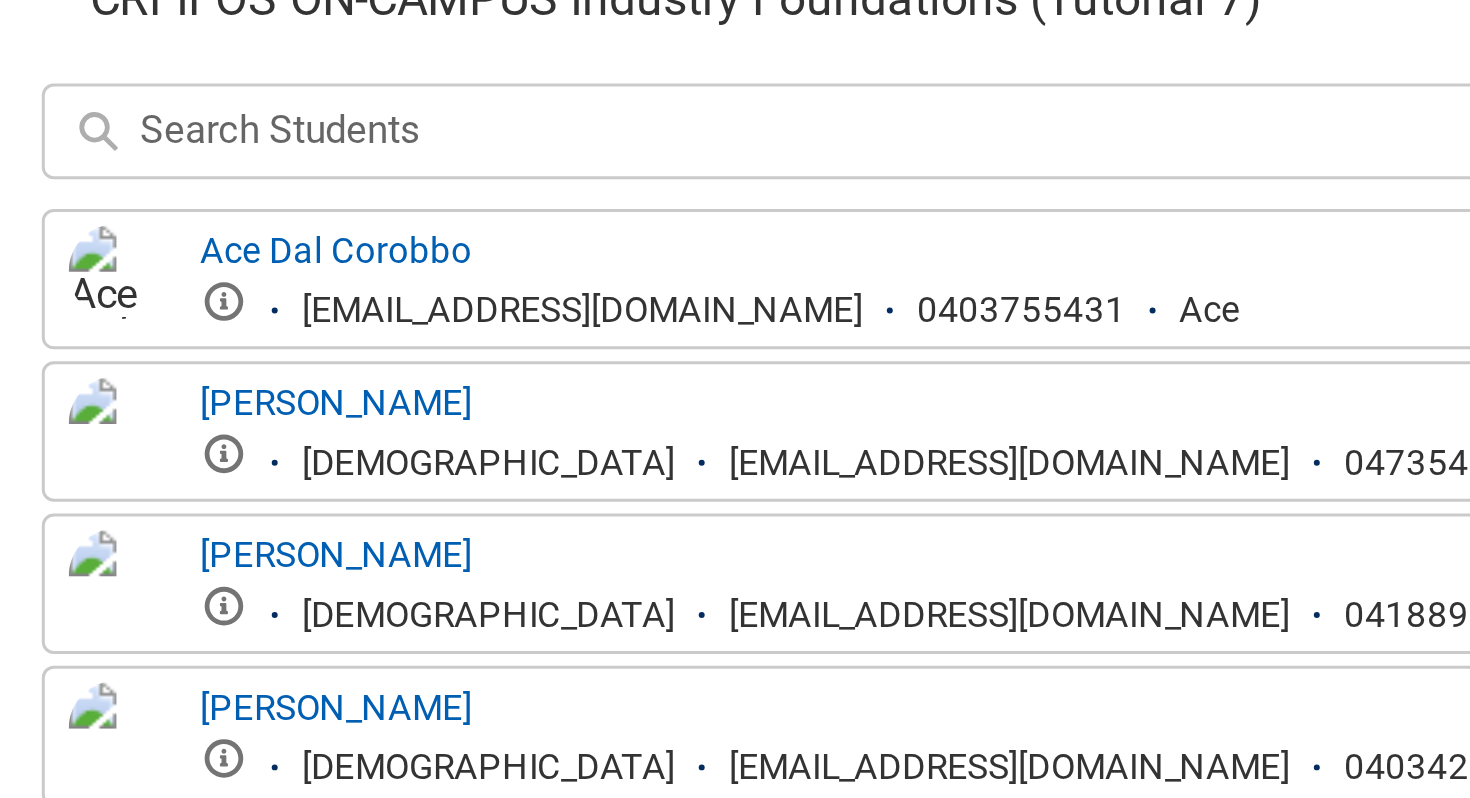 click at bounding box center (134, 243) 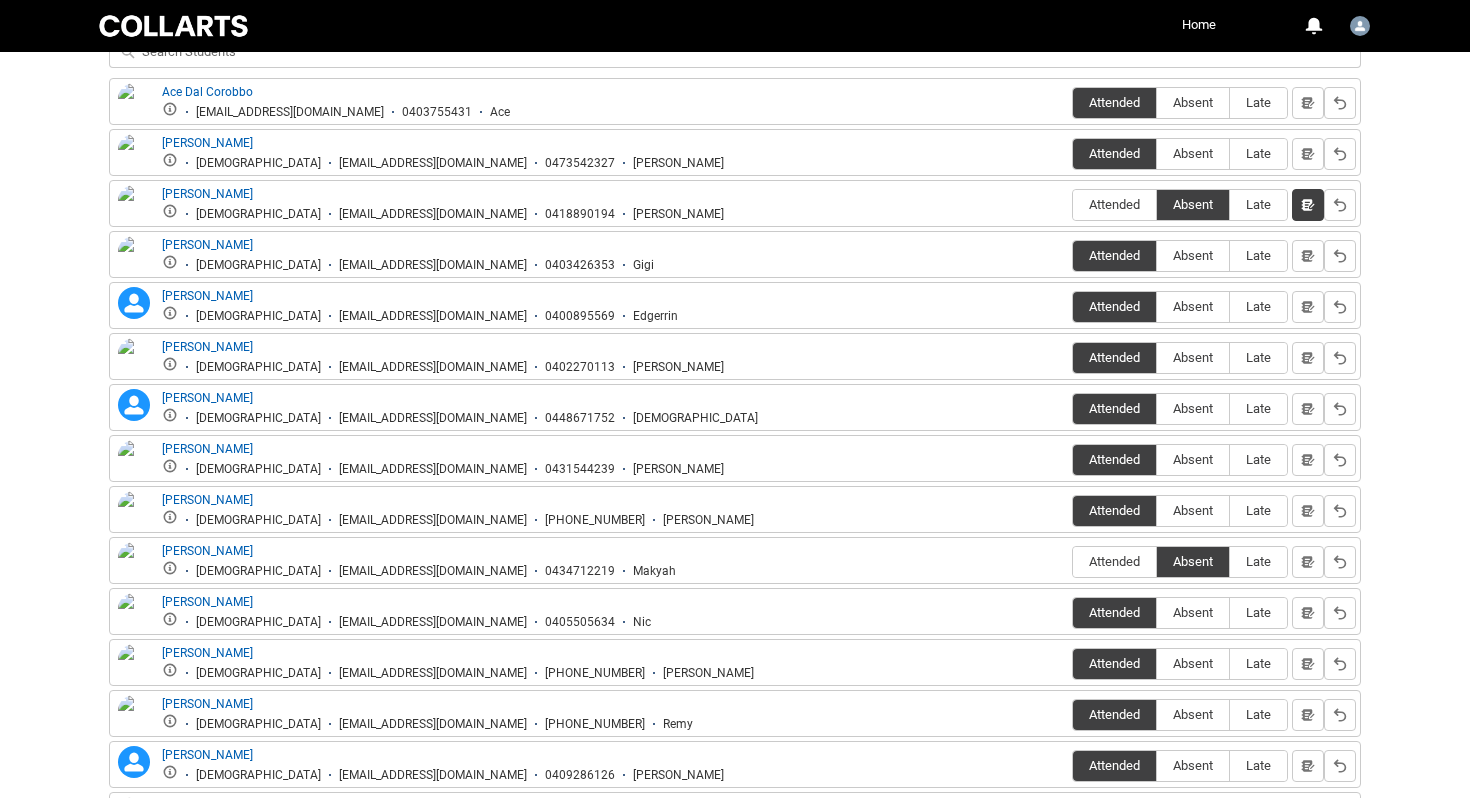 scroll, scrollTop: 732, scrollLeft: 0, axis: vertical 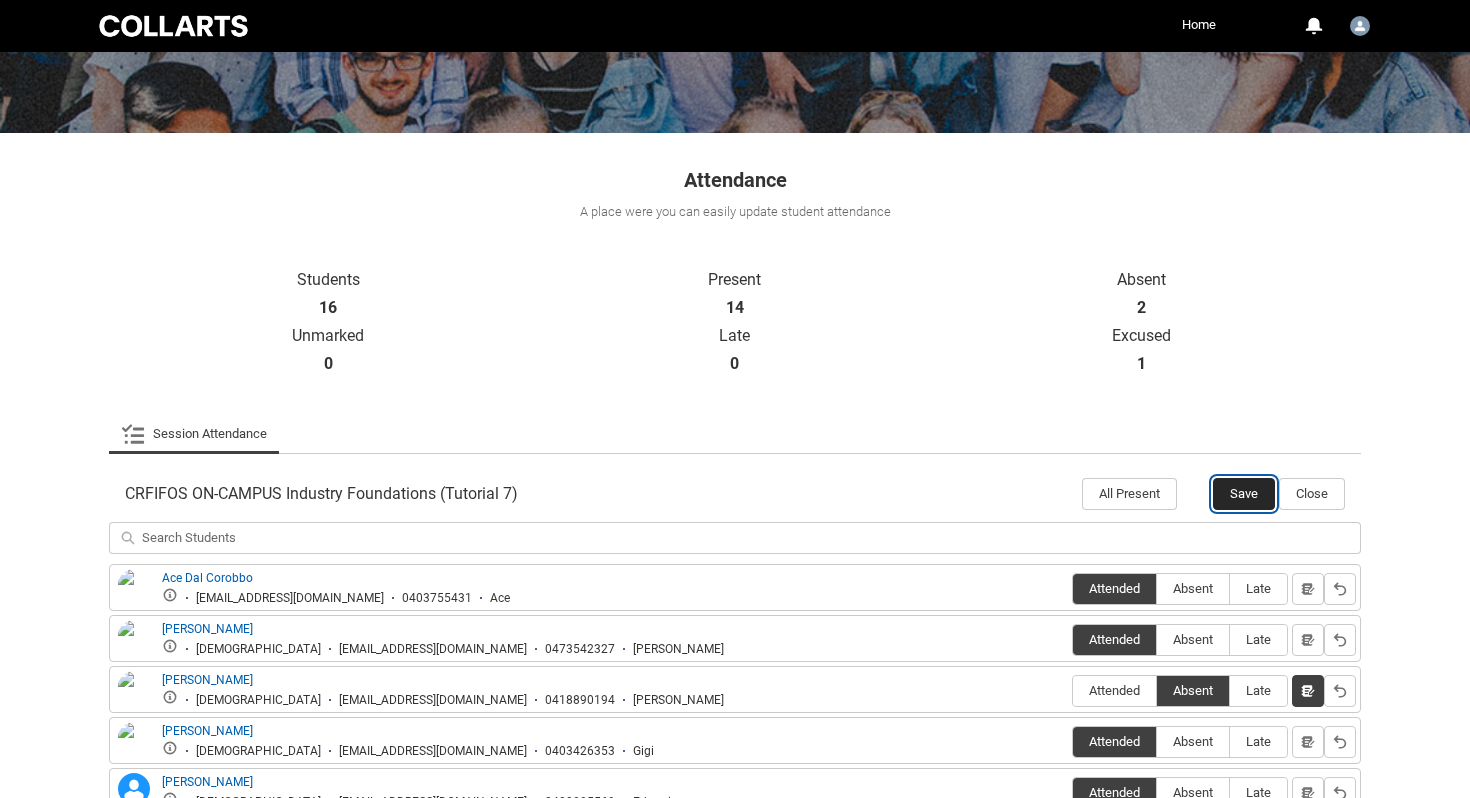 click on "Save" at bounding box center (1244, 494) 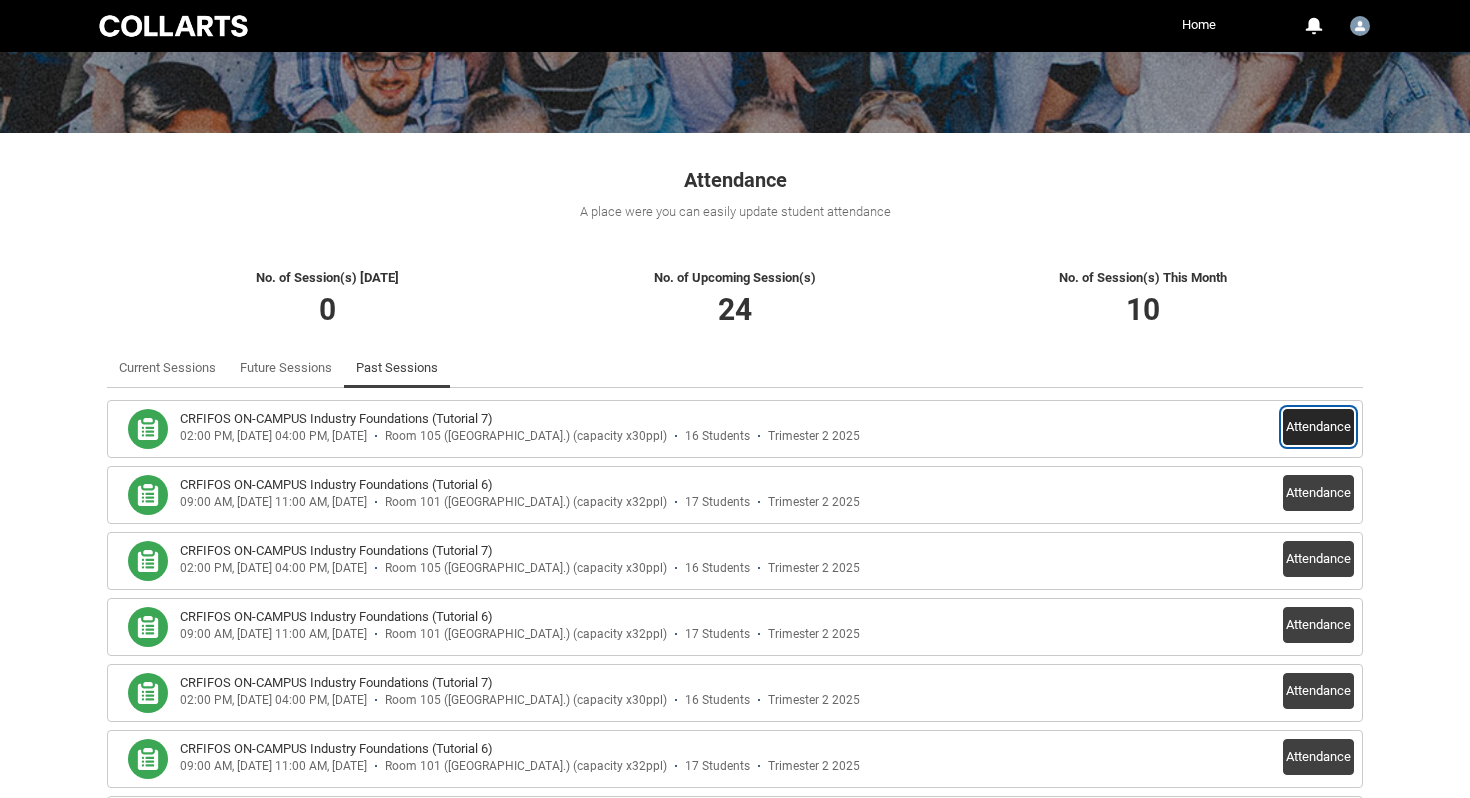 click on "Attendance" at bounding box center [1318, 427] 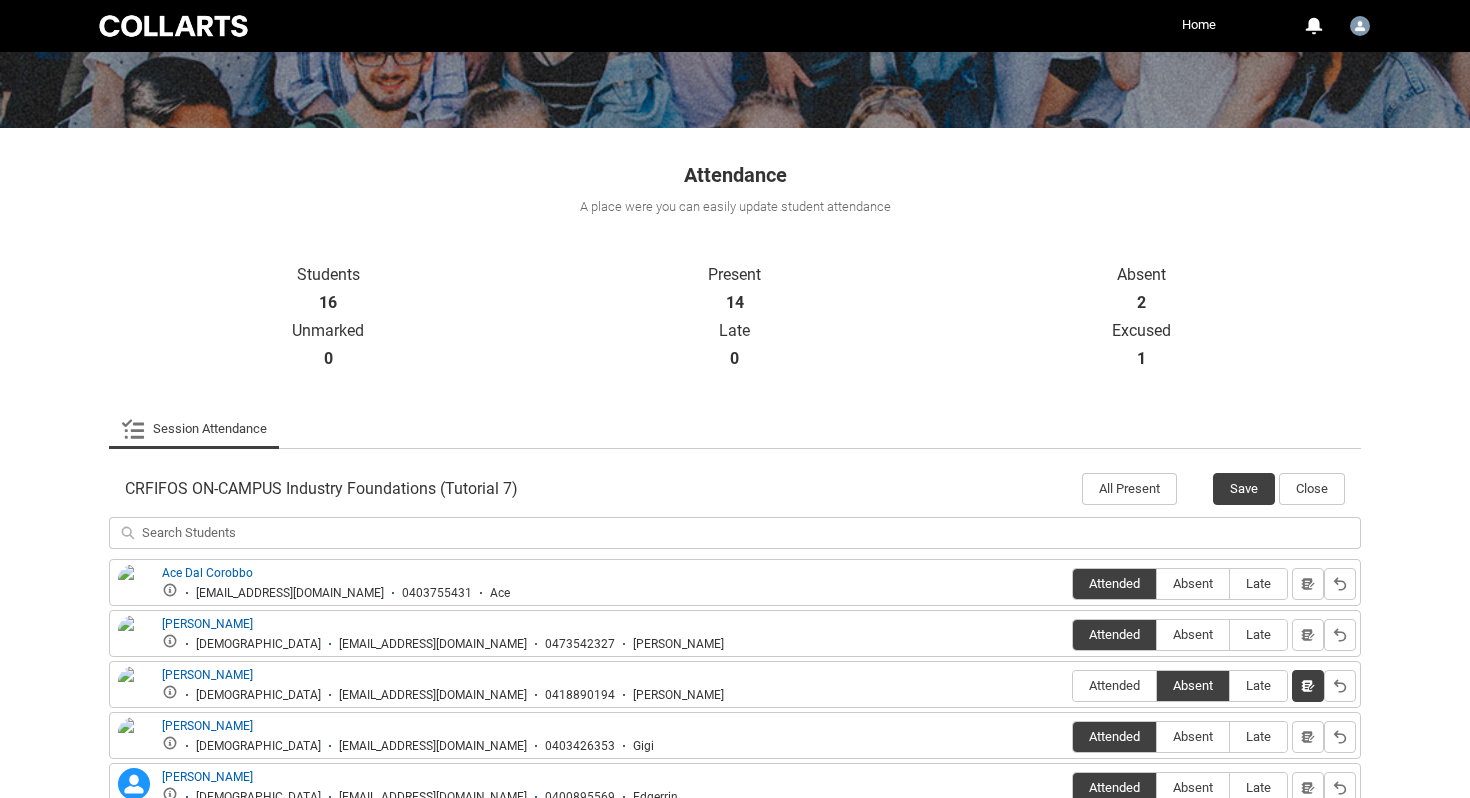 scroll, scrollTop: 265, scrollLeft: 0, axis: vertical 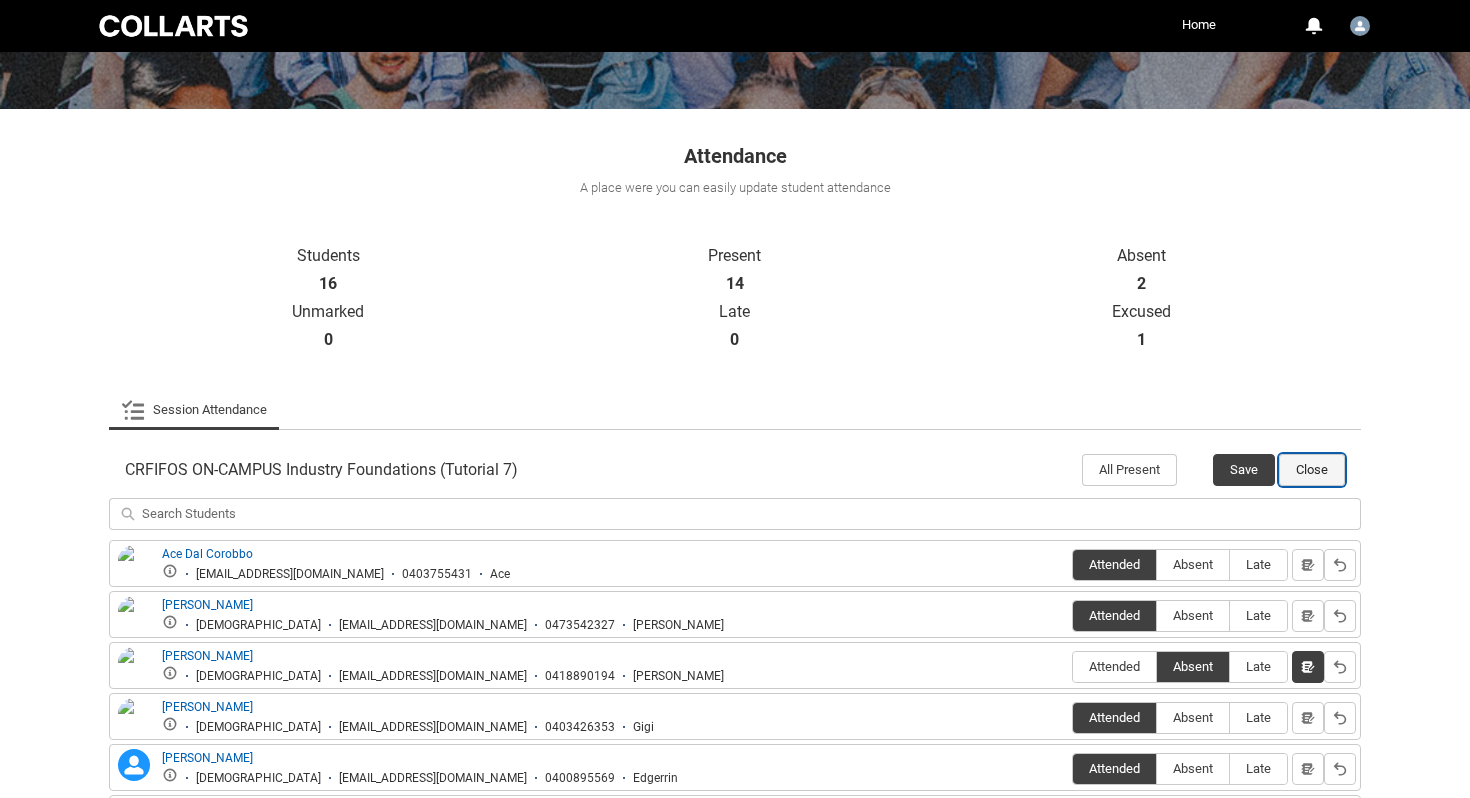 click on "Close" at bounding box center (1312, 470) 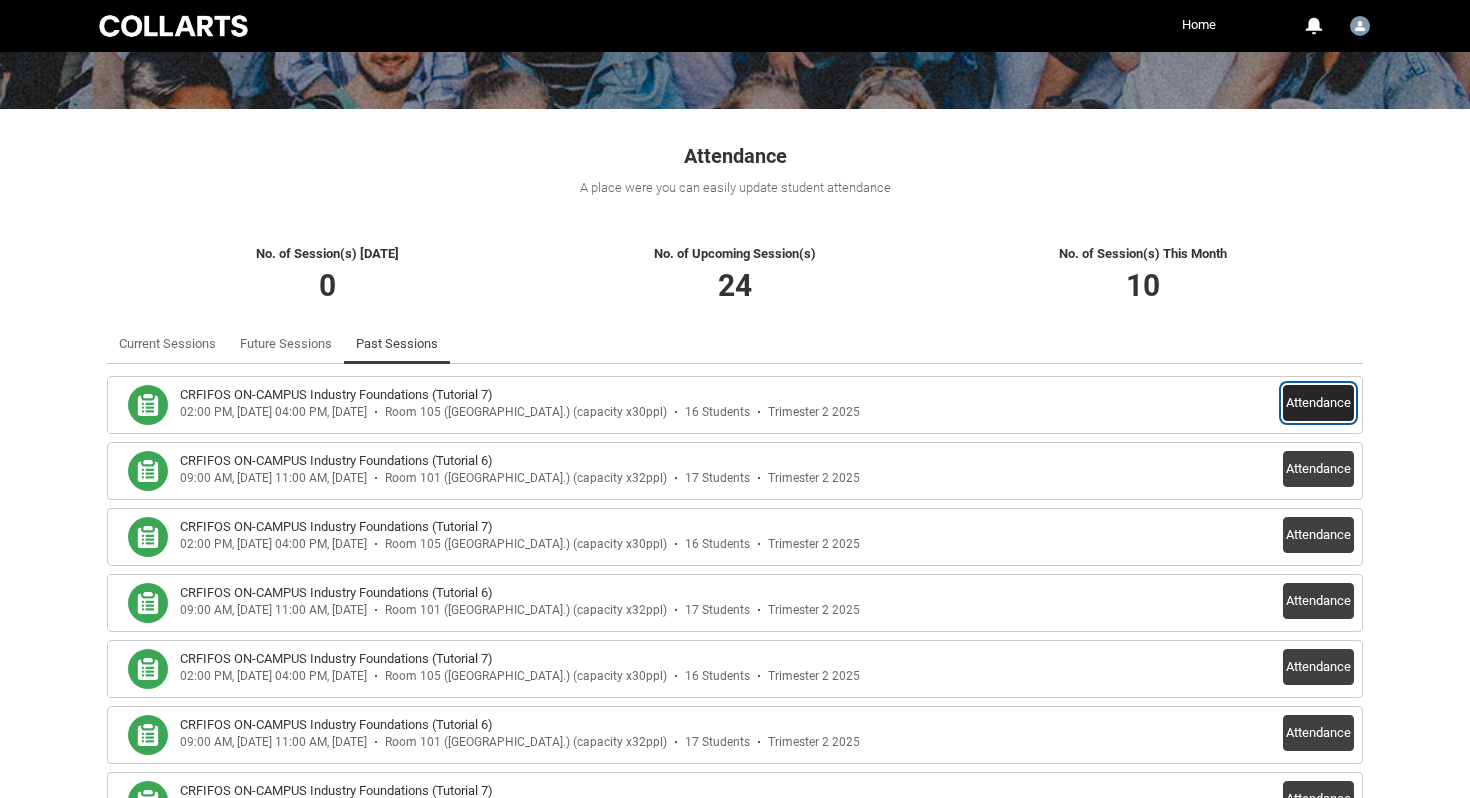 click on "Attendance" at bounding box center (1318, 403) 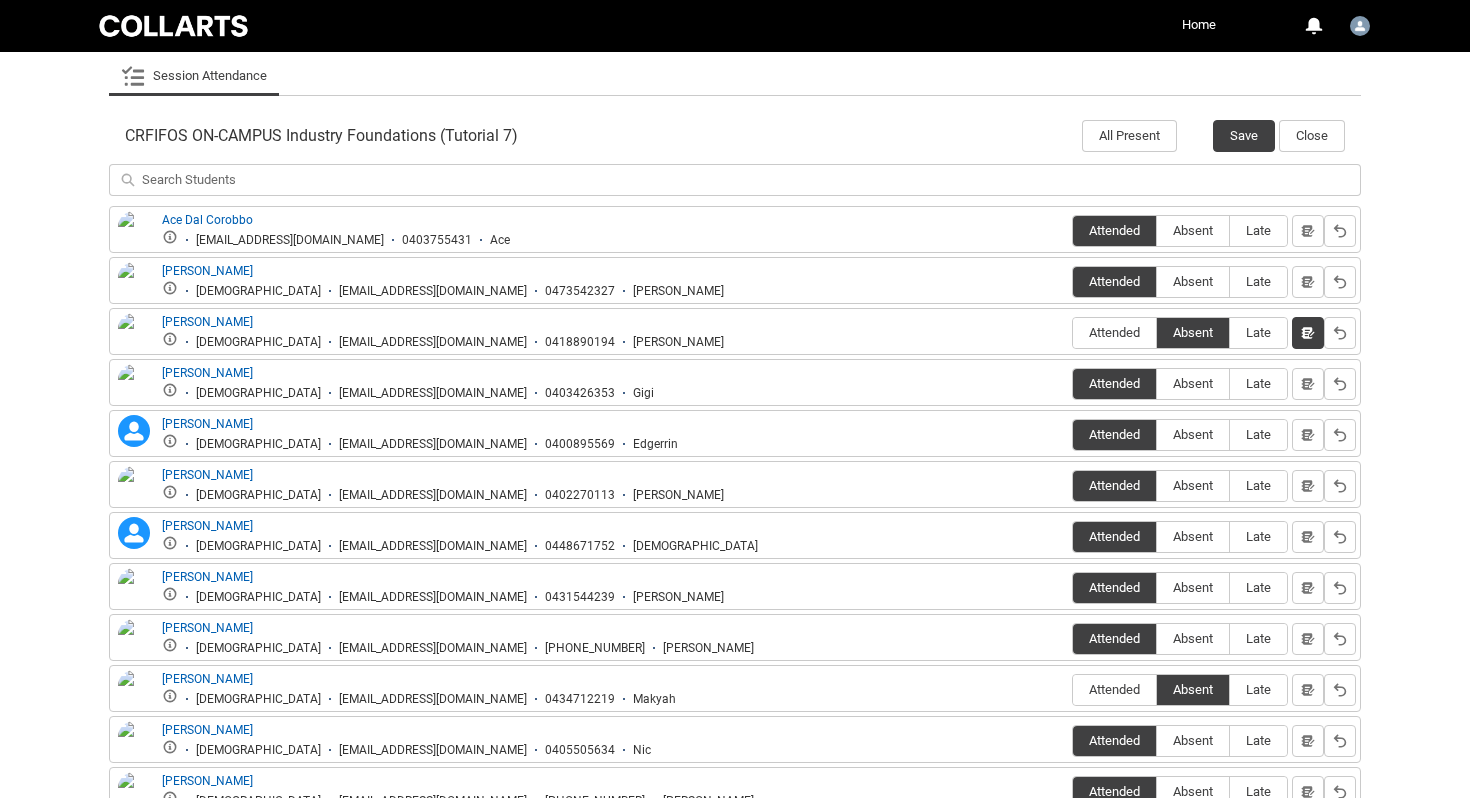 scroll, scrollTop: 621, scrollLeft: 0, axis: vertical 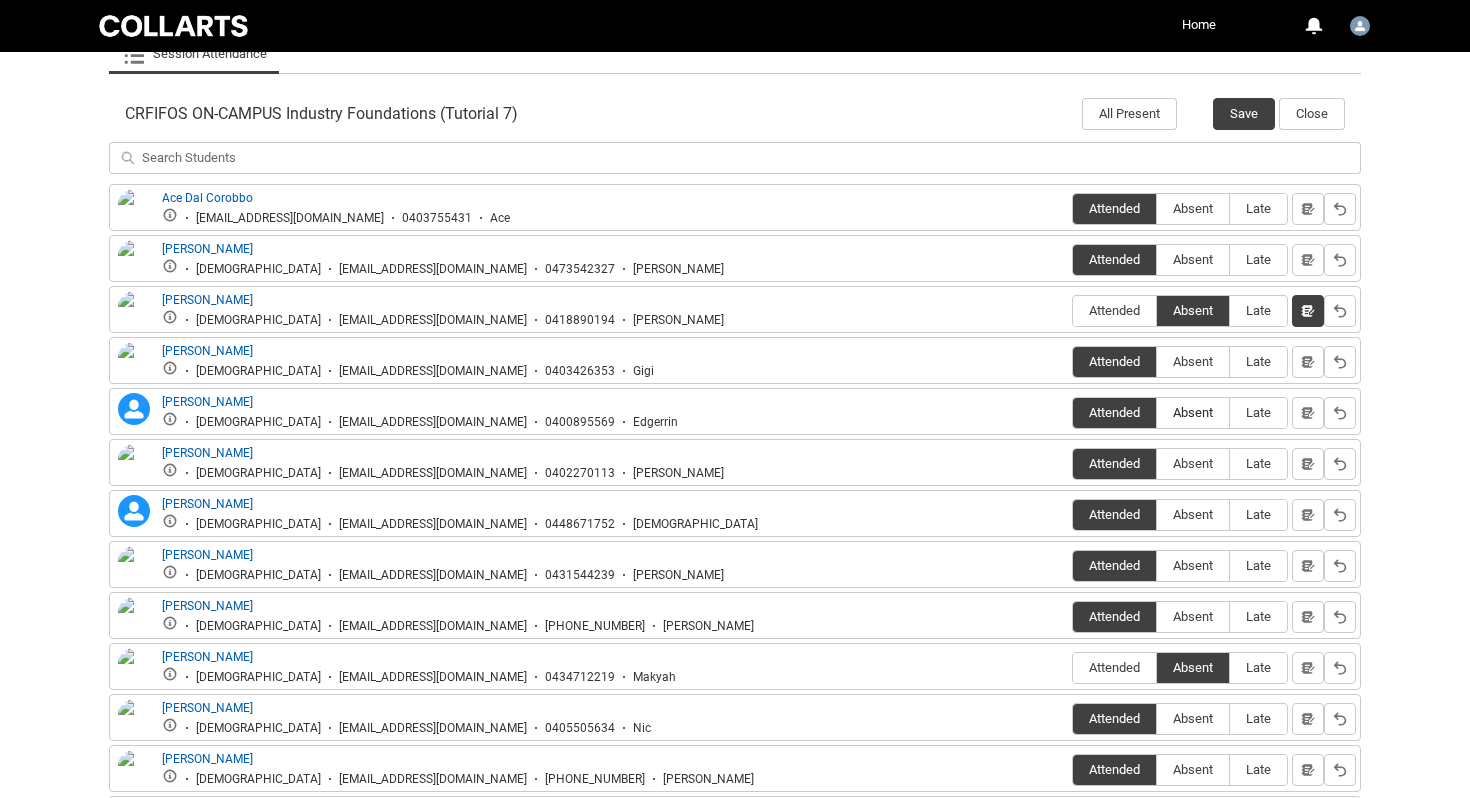 click on "Absent" at bounding box center [1193, 412] 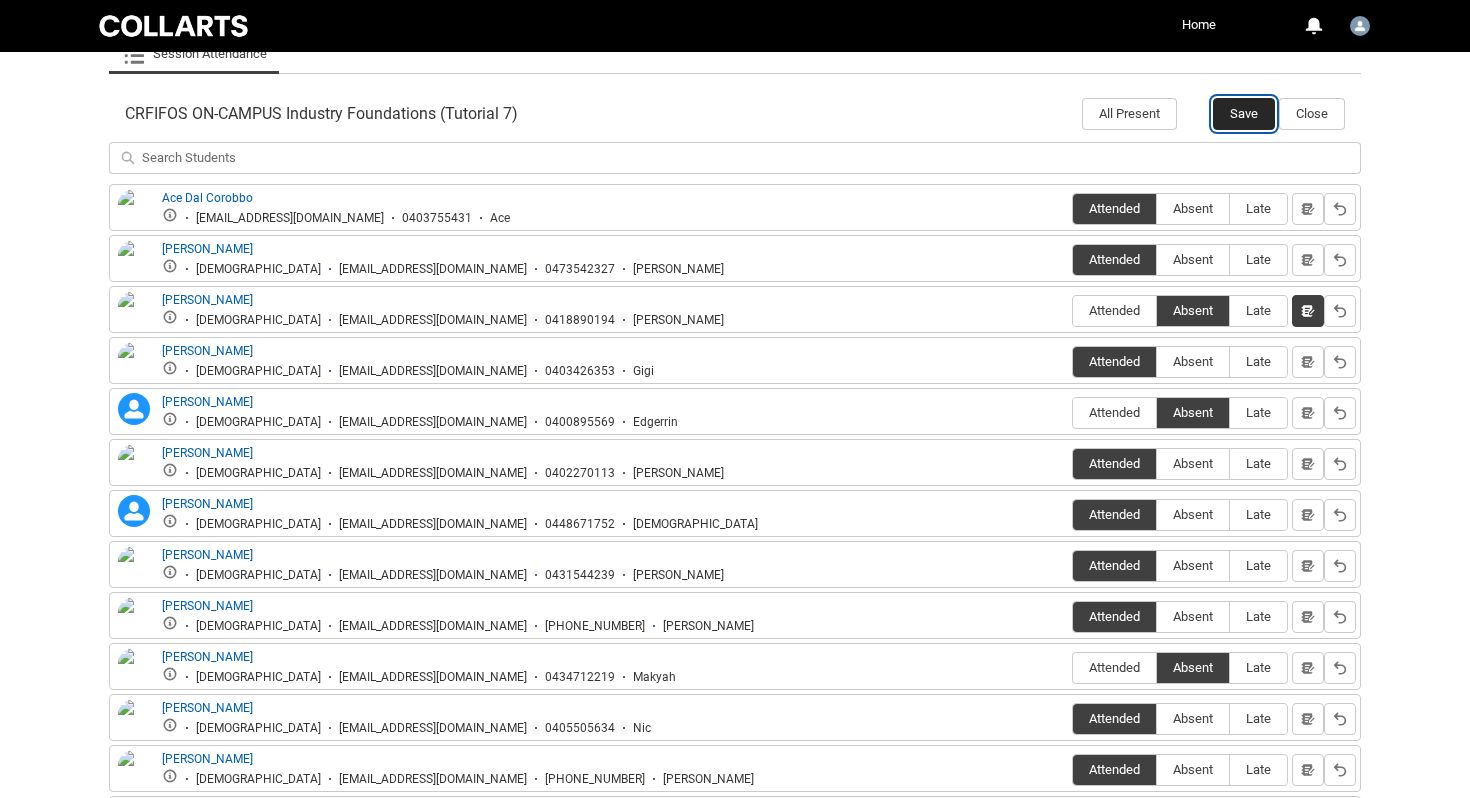 click on "Save" at bounding box center (1244, 114) 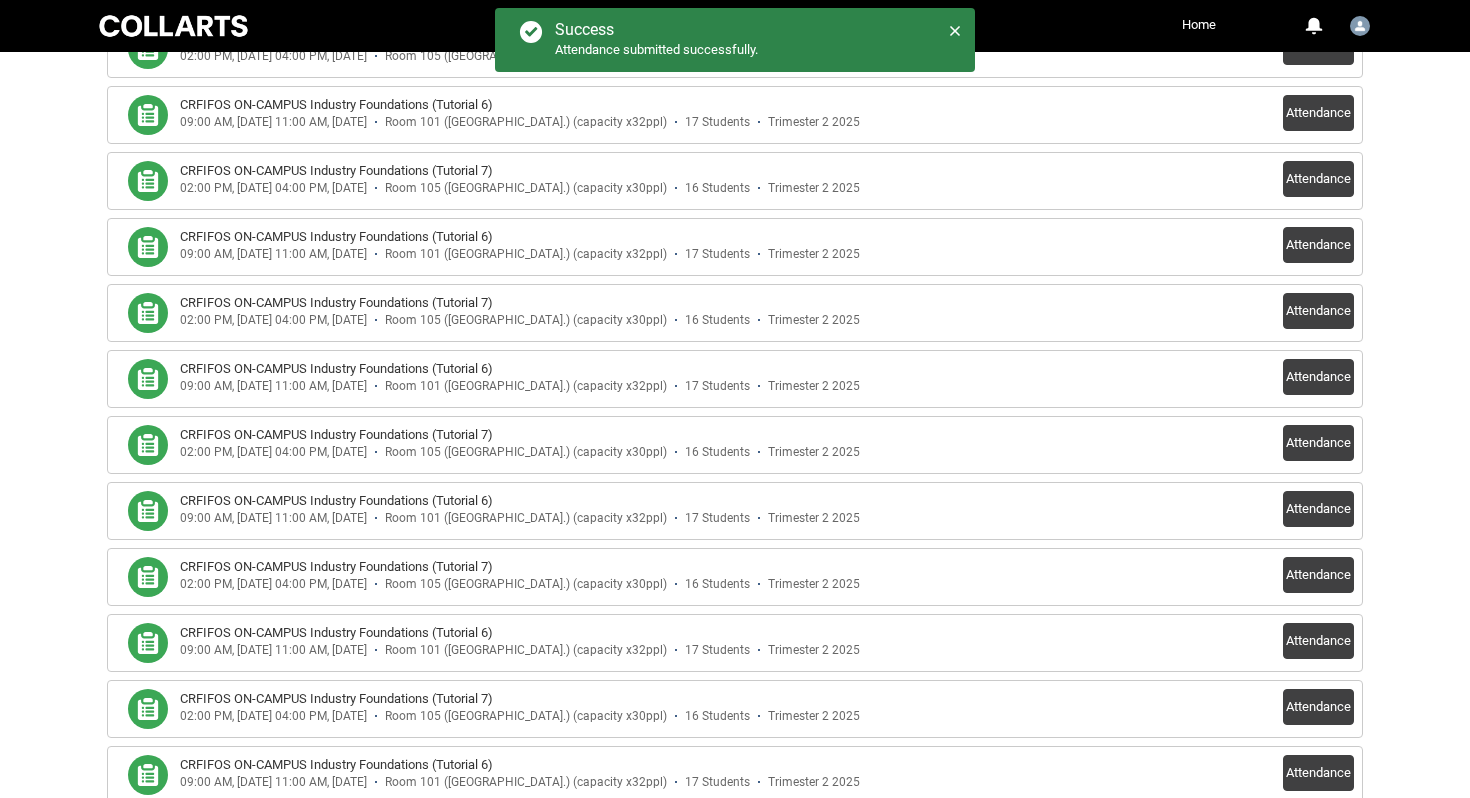 scroll, scrollTop: 637, scrollLeft: 0, axis: vertical 